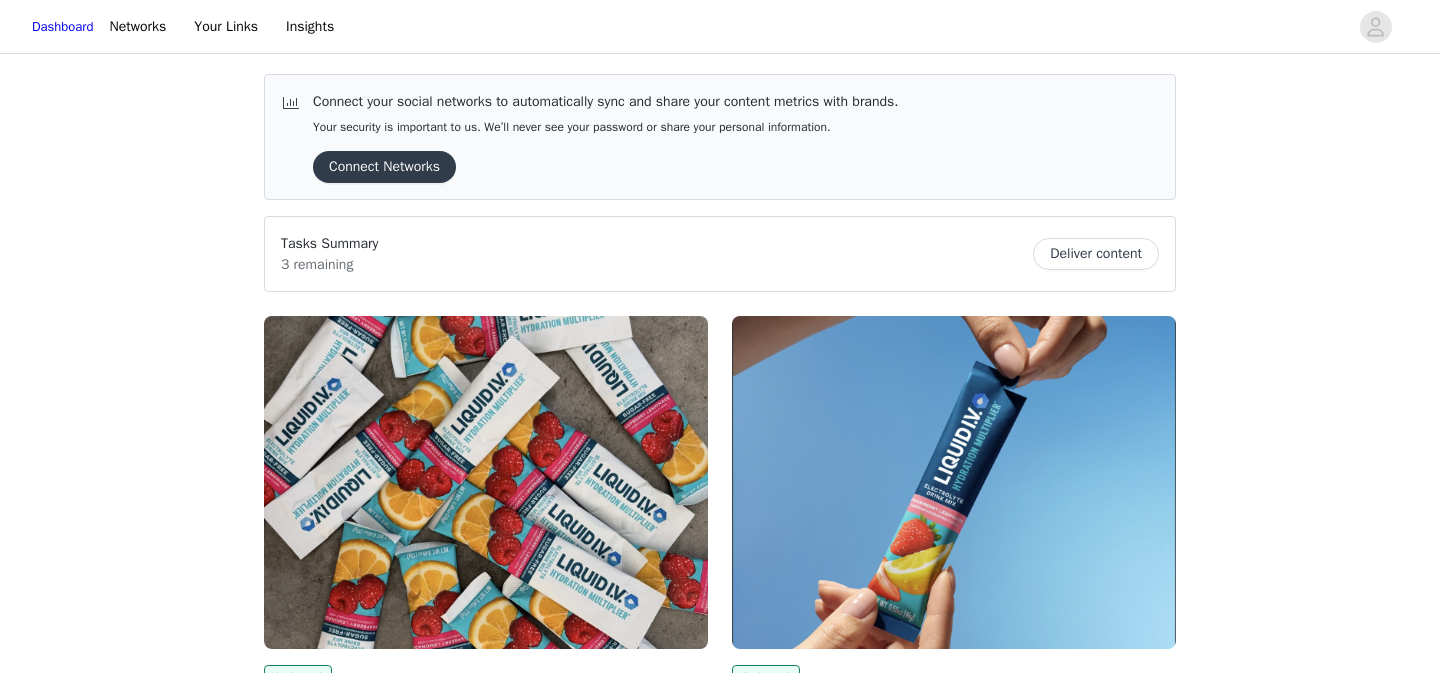 scroll, scrollTop: 0, scrollLeft: 0, axis: both 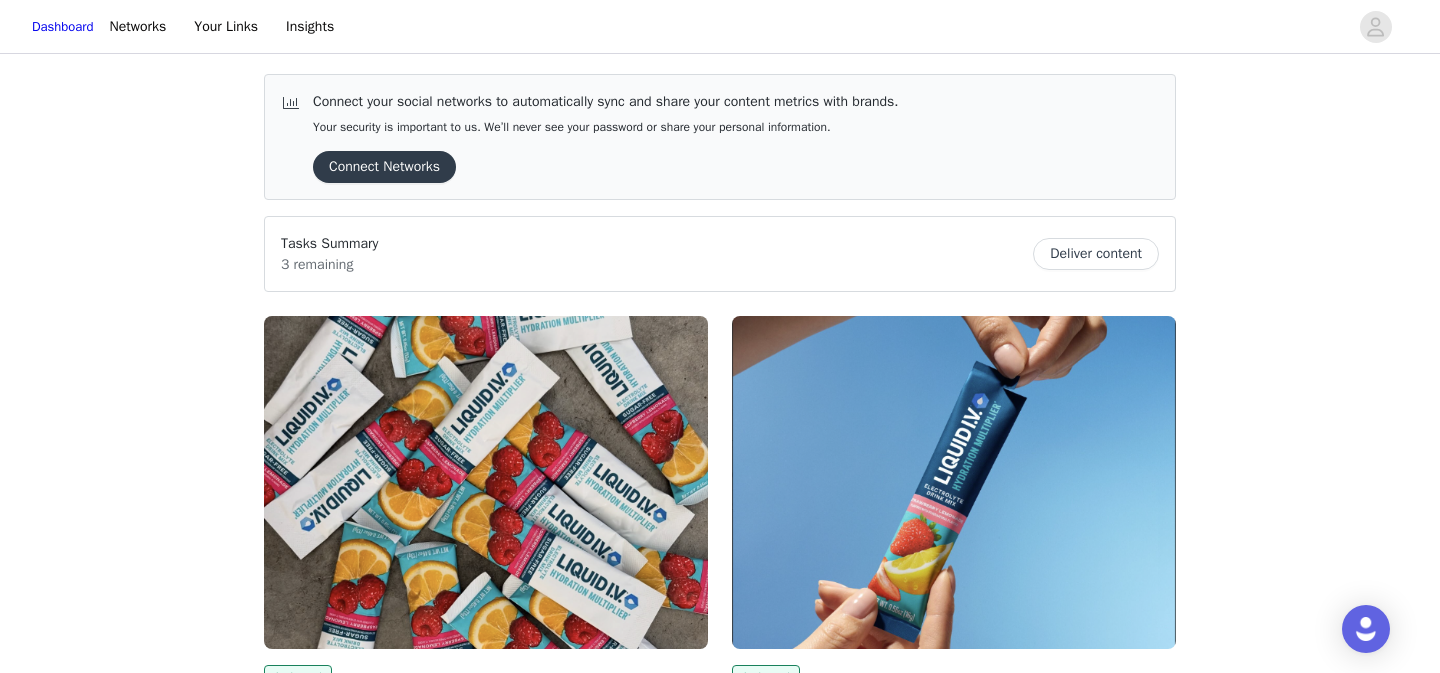 click on "Deliver content" at bounding box center [1096, 254] 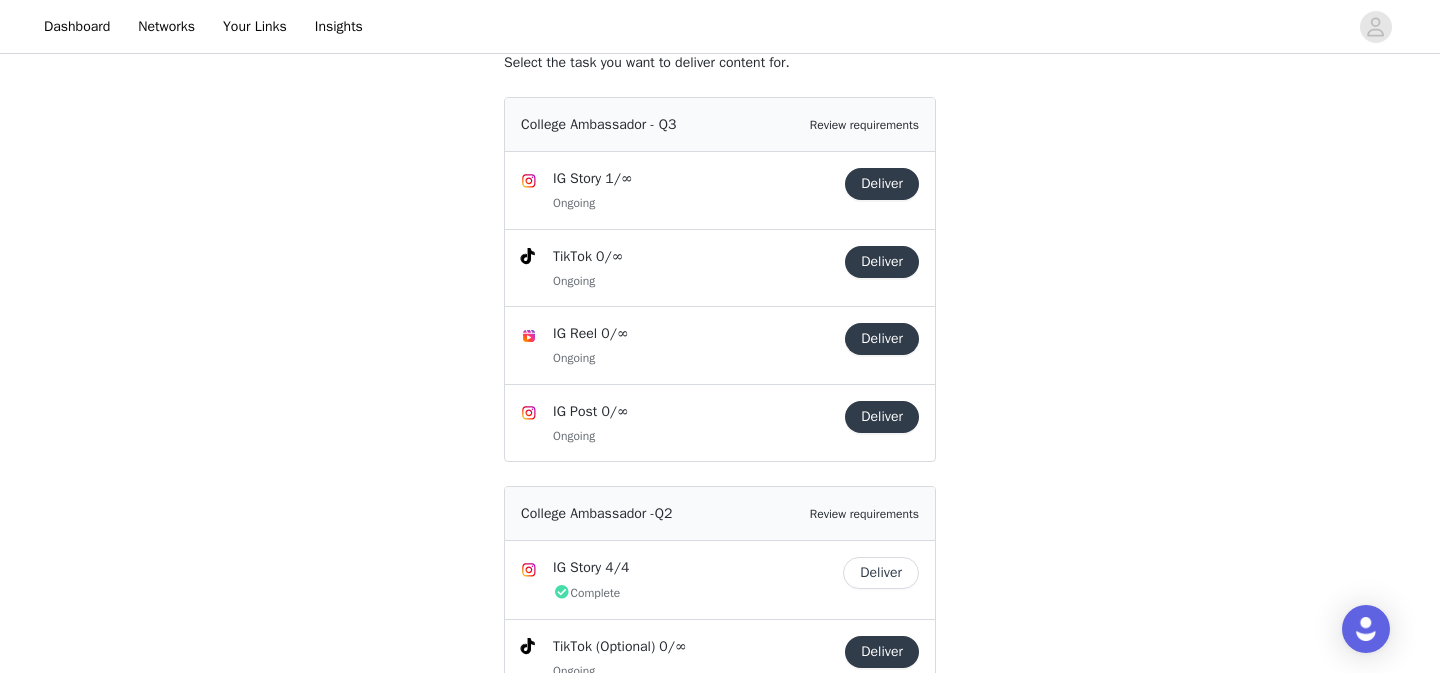 scroll, scrollTop: 180, scrollLeft: 0, axis: vertical 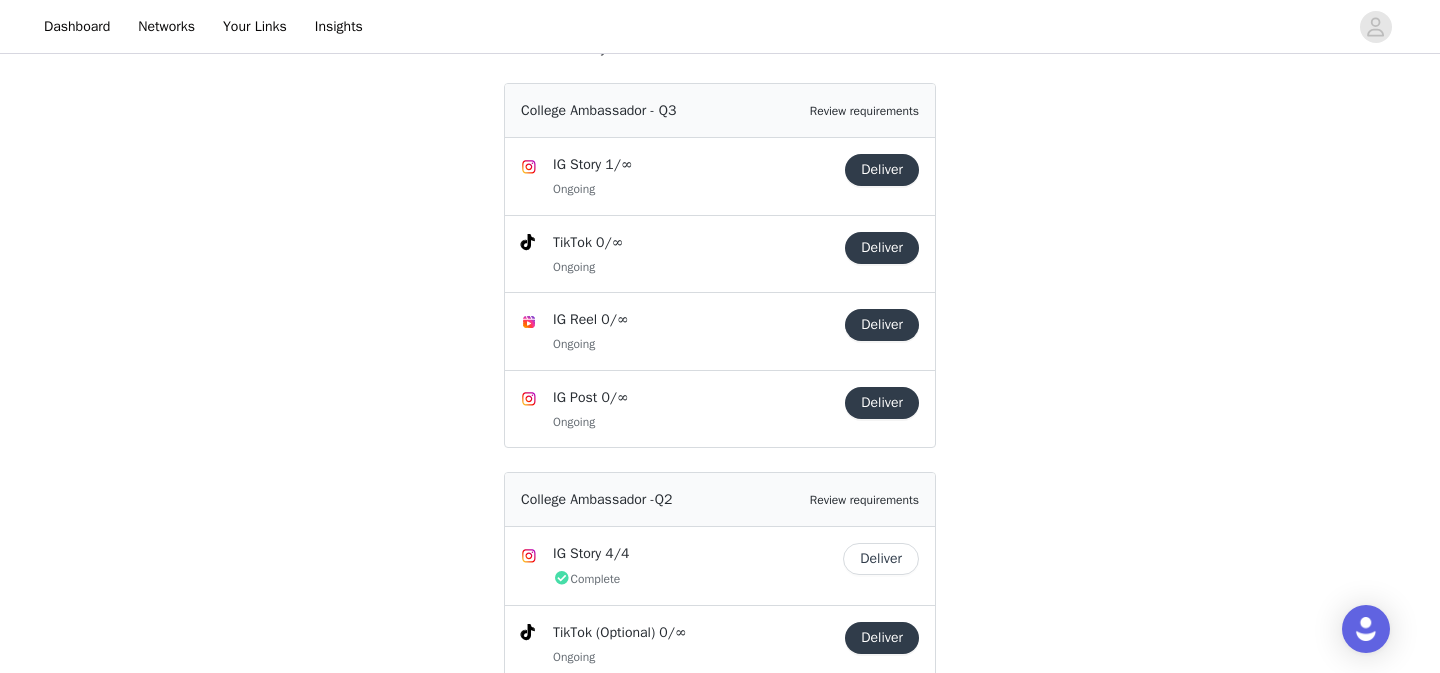 click on "Deliver" at bounding box center (882, 170) 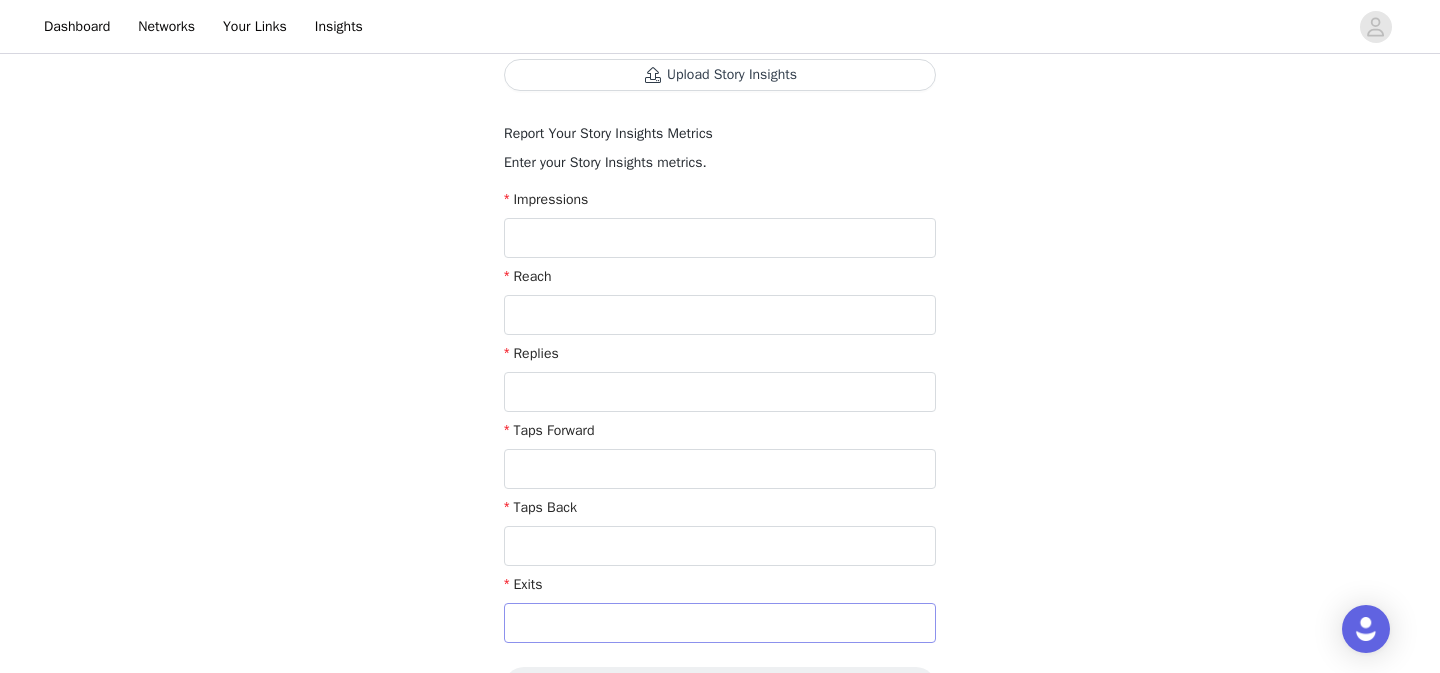 scroll, scrollTop: 382, scrollLeft: 0, axis: vertical 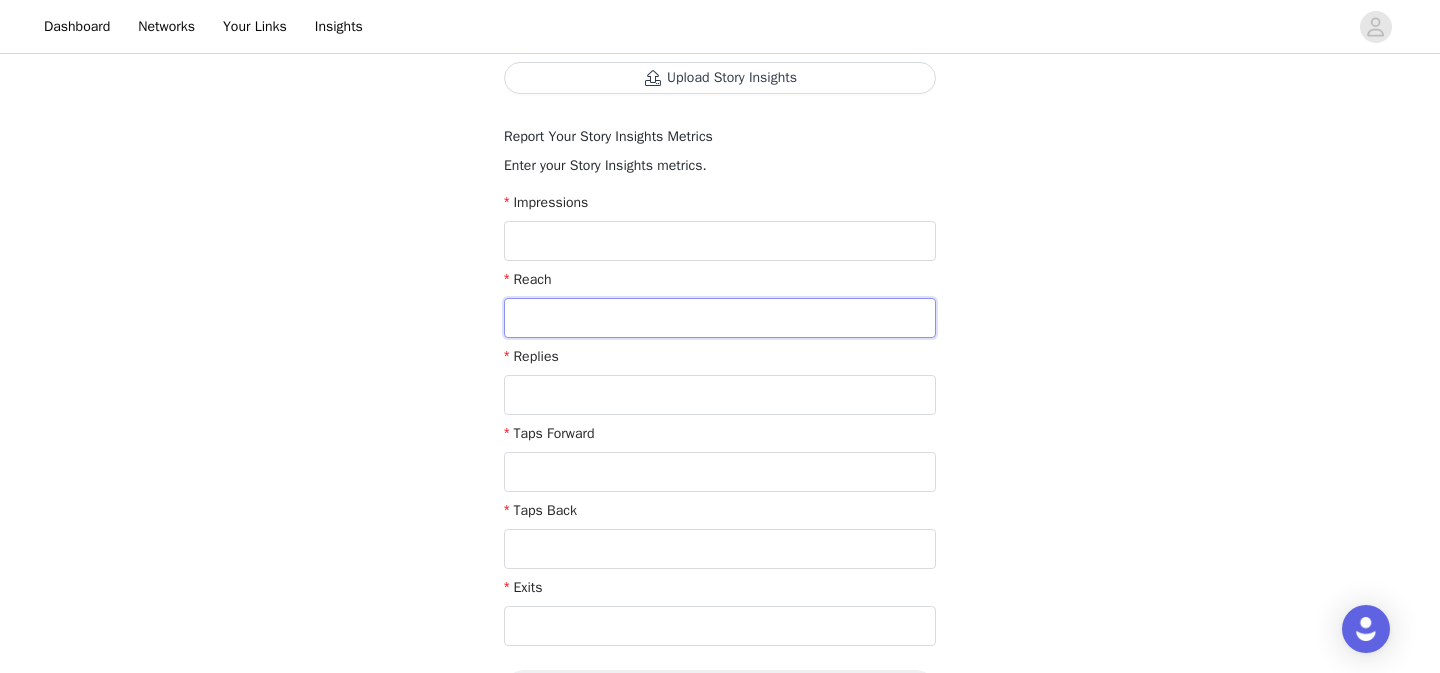click at bounding box center (720, 318) 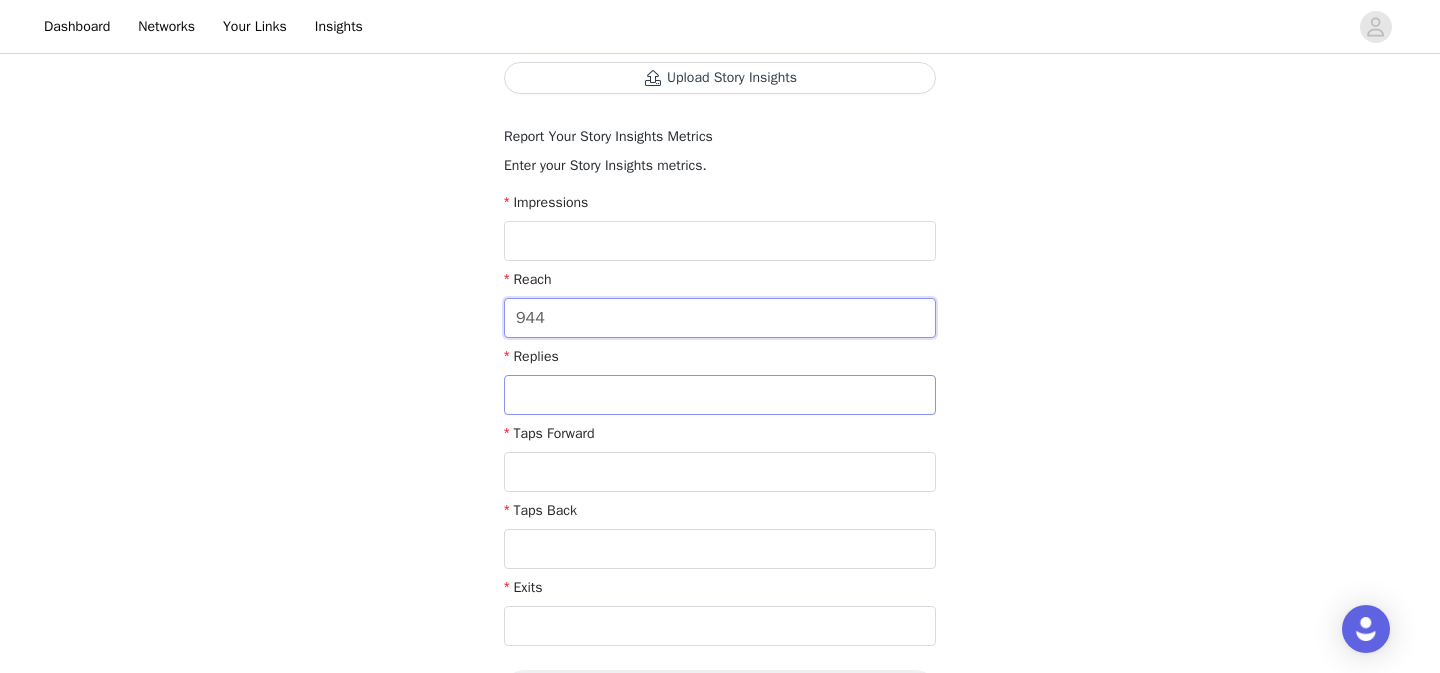type on "944" 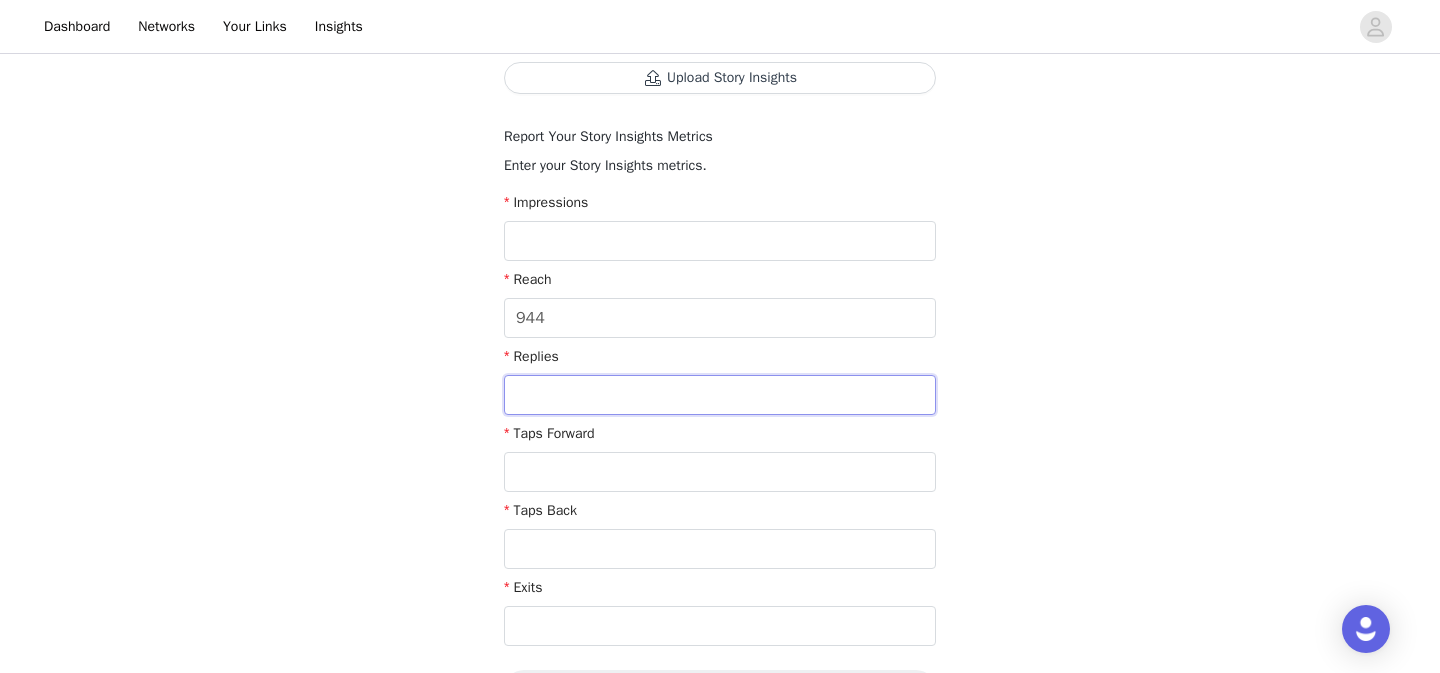 click at bounding box center (720, 395) 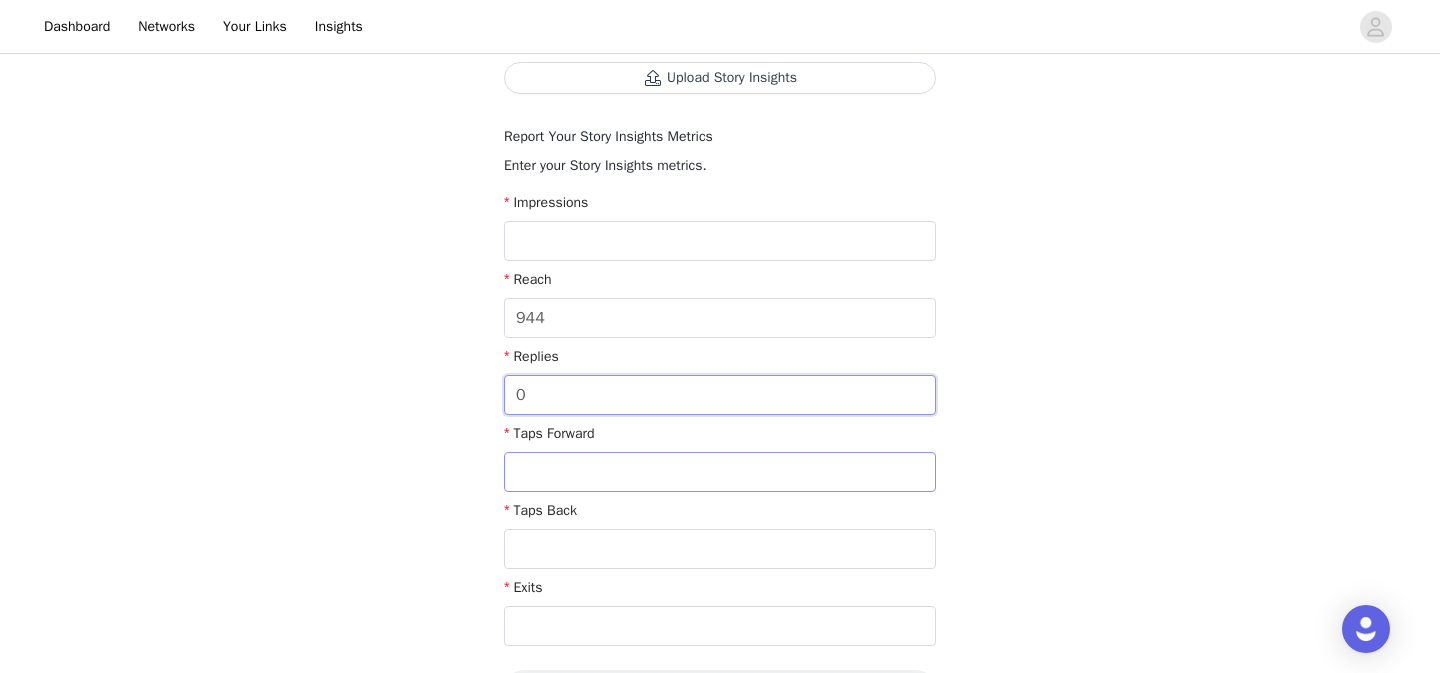 type on "0" 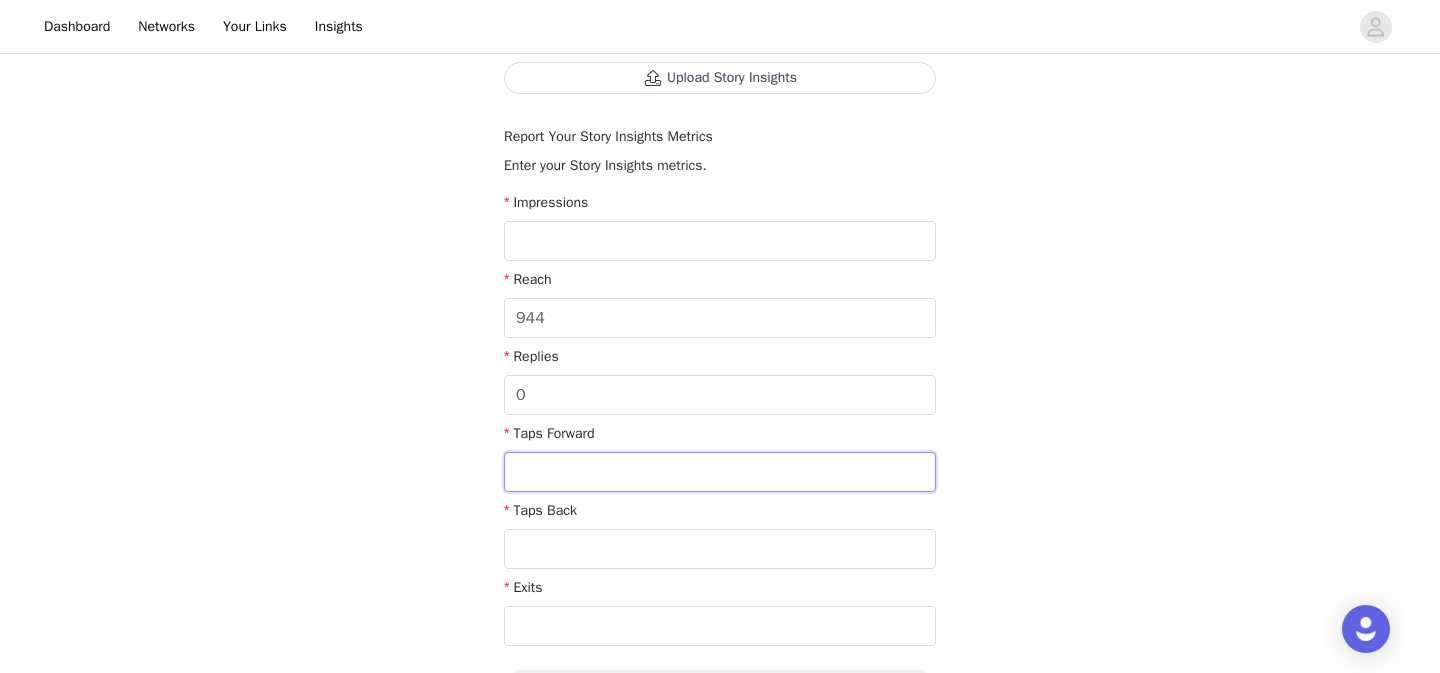 click at bounding box center [720, 472] 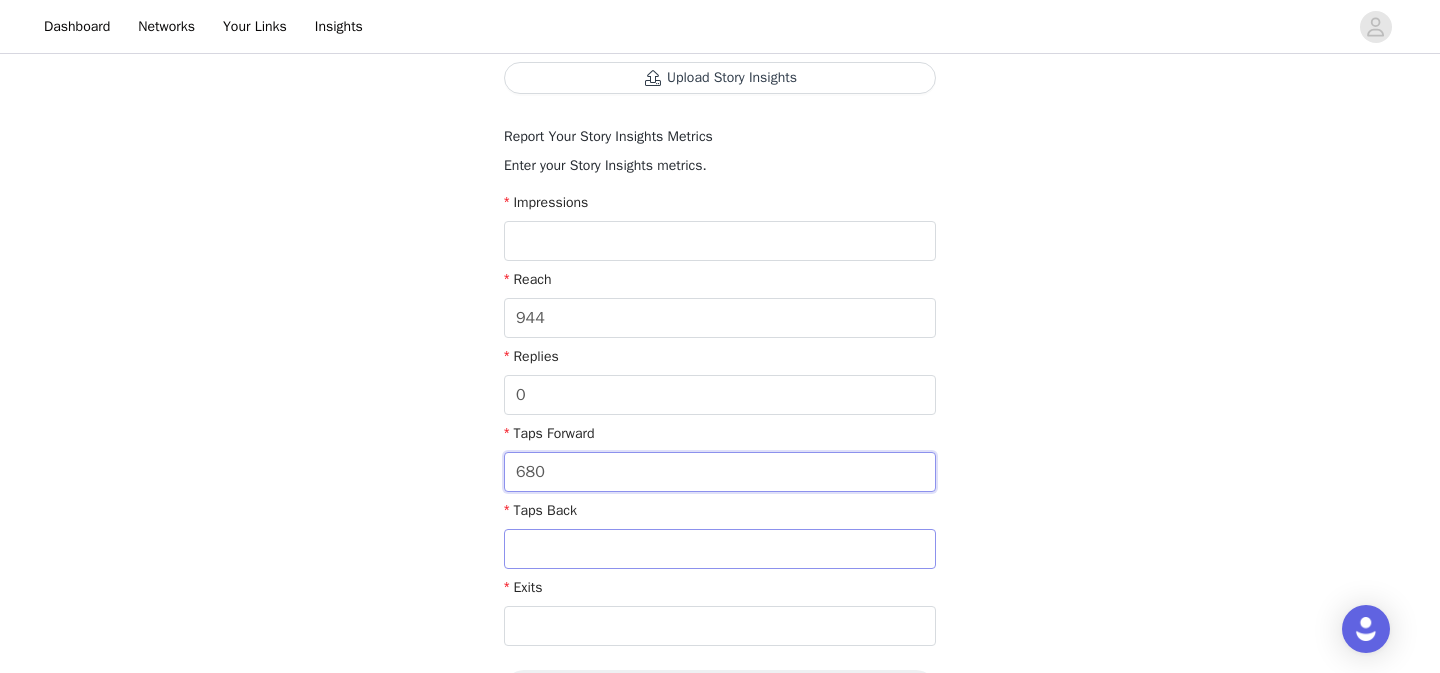 type on "680" 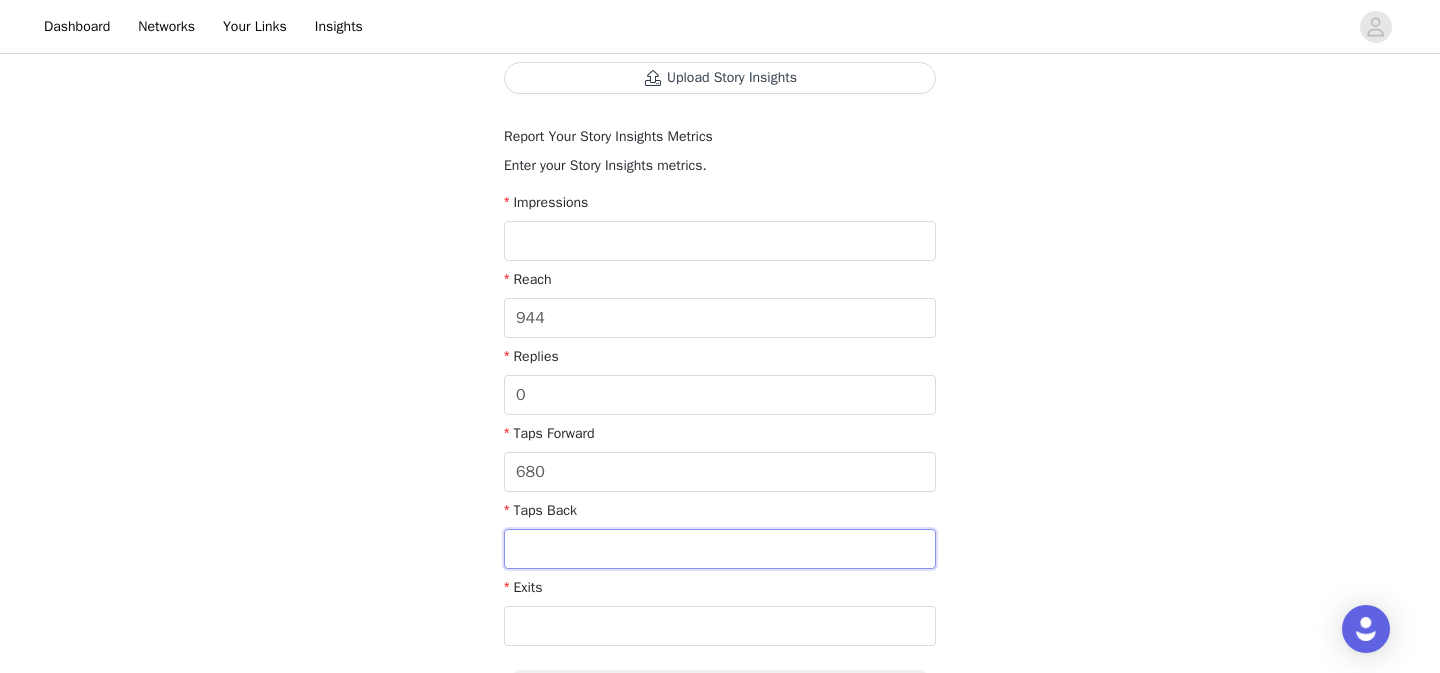 click at bounding box center [720, 549] 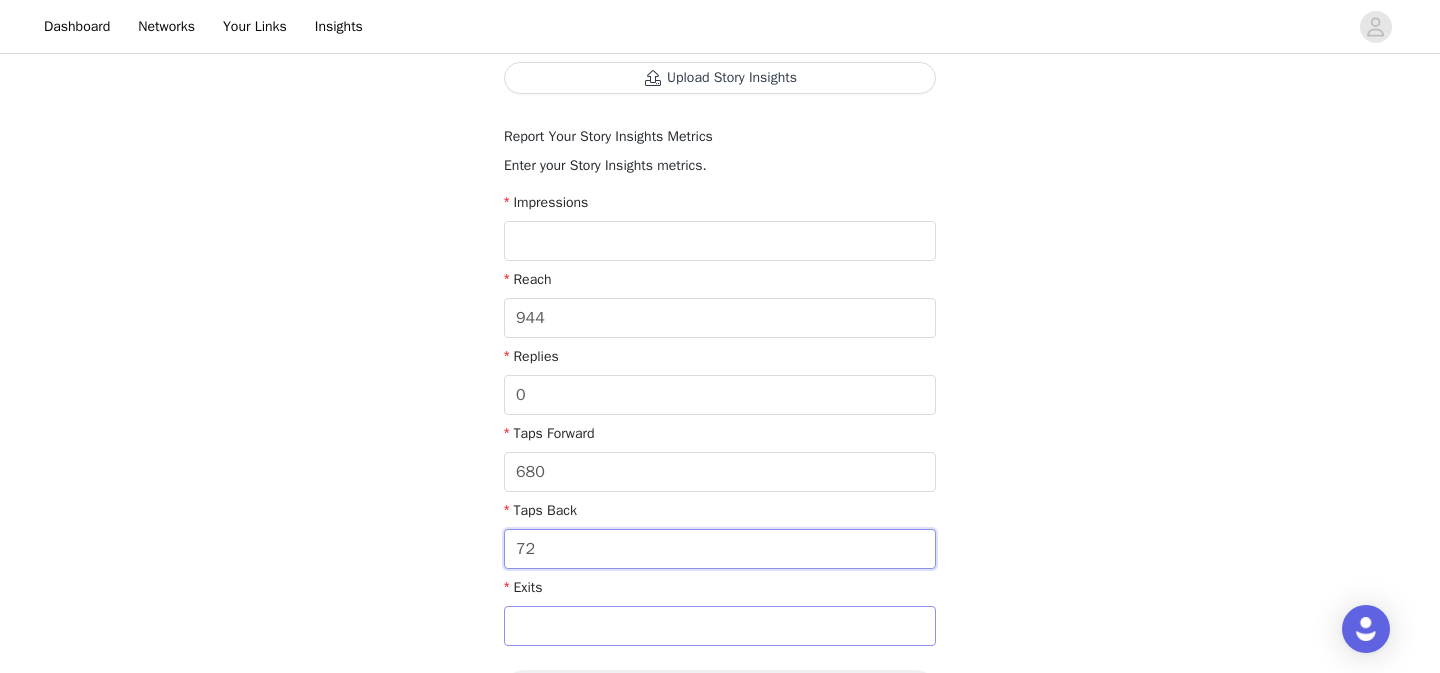 type on "72" 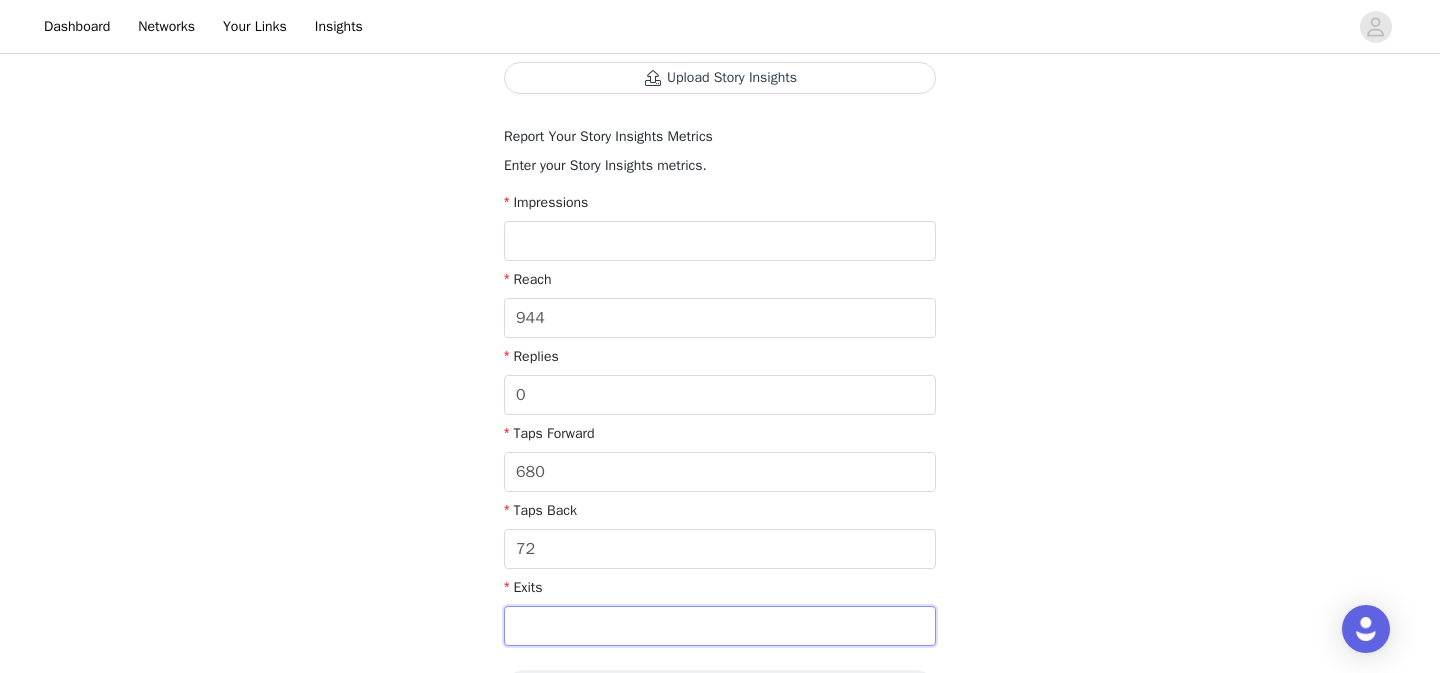 click at bounding box center [720, 626] 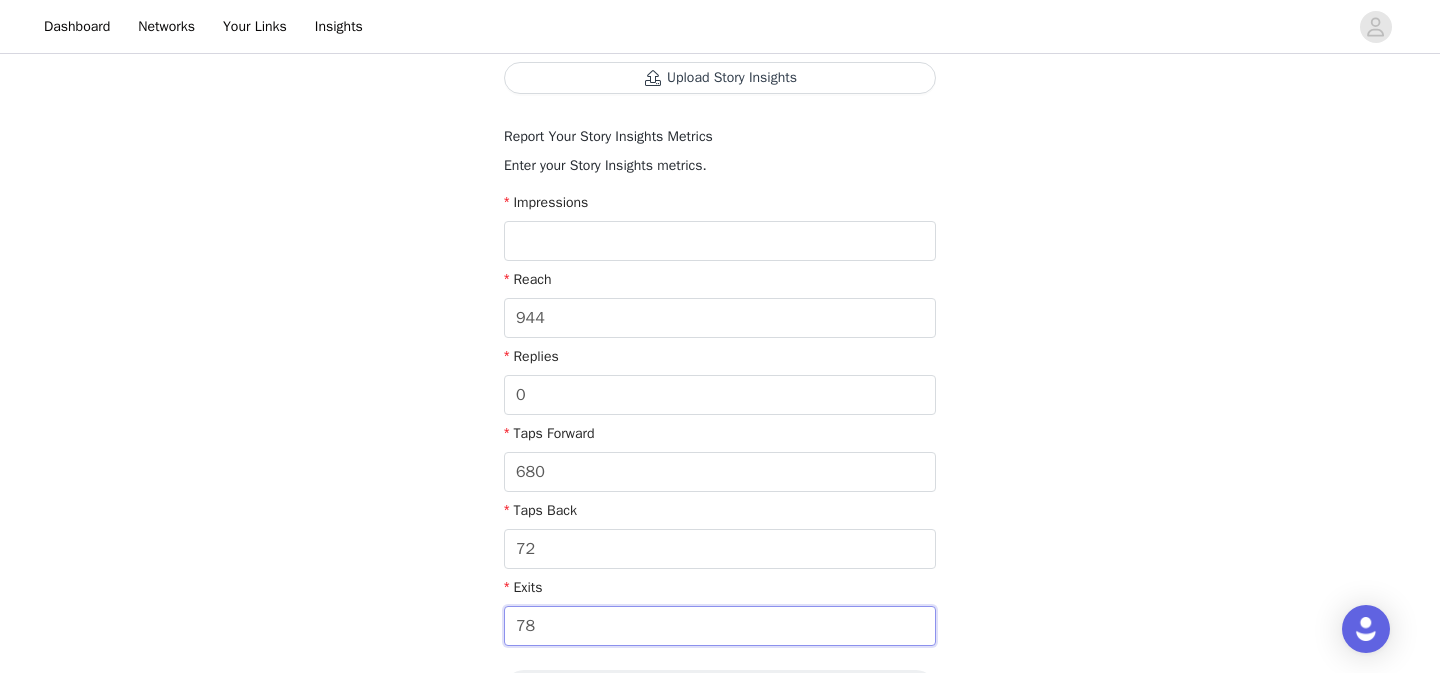 type on "78" 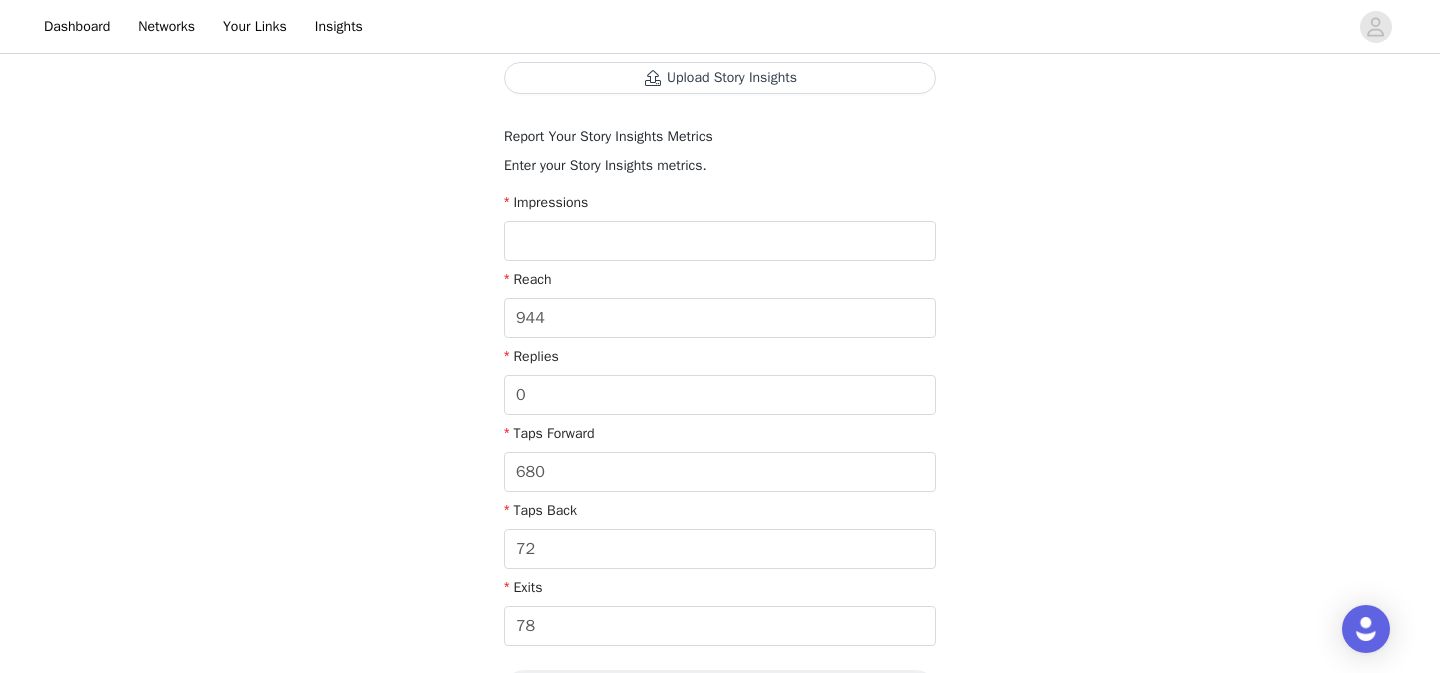click on "Complete Task
Back
Your media has been delivered. Once your story ends, click "Upload Story
Insights" below
Upload Your Story Insights
After your Story has ended, report your Story Insights Metrics by providing the
screenshot(s) below.
Please note that Instagram Story Insights may disappear after 48 hours. For help, visit
our  help documentation .
Upload Story Insights   Report Your Story Insights Metrics   Enter your Story Insights metrics.   Impressions   Reach 944   Replies 0   Taps Forward 680   Taps Back 72   Exits 78   Deliver     Delivered content     Total deliverables (1/∞)     Instagram Story   https://www.instagram.com/stories/caitlynboucher_/3686669791890206351" at bounding box center (720, 379) 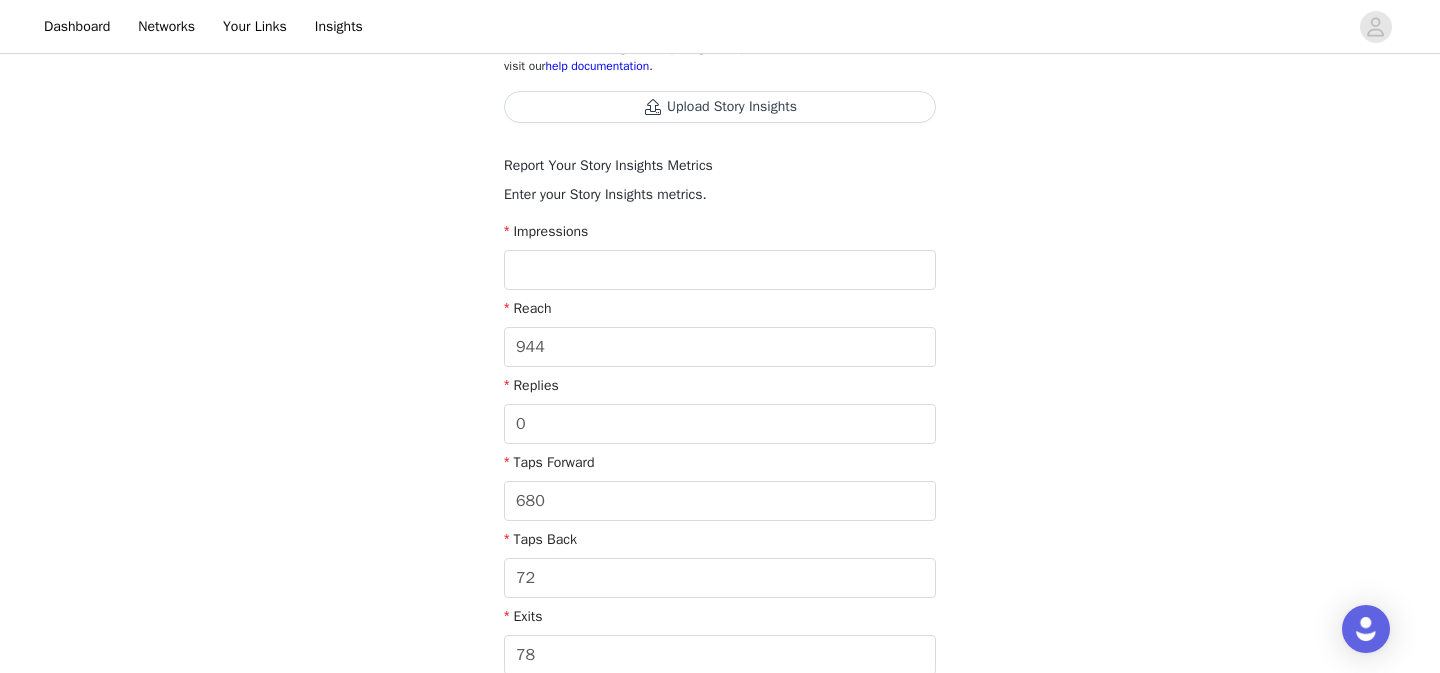 scroll, scrollTop: 349, scrollLeft: 0, axis: vertical 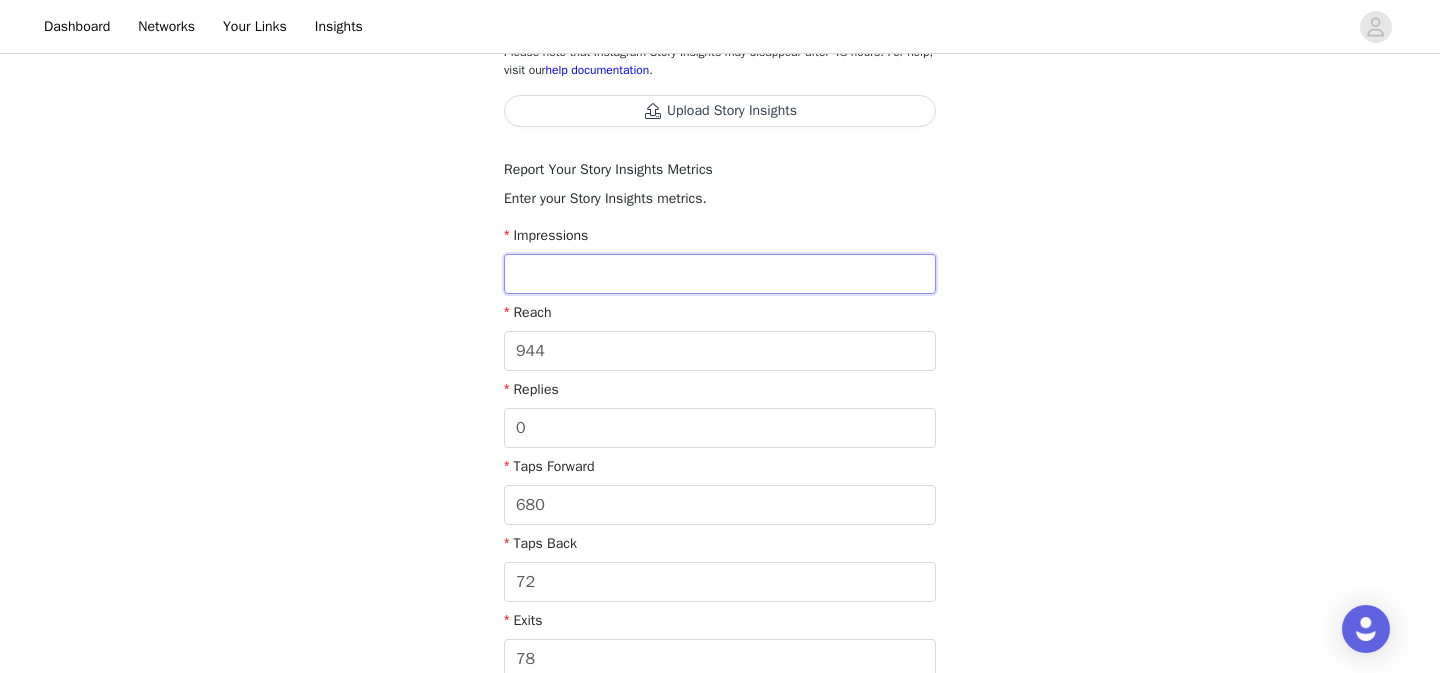 click at bounding box center (720, 274) 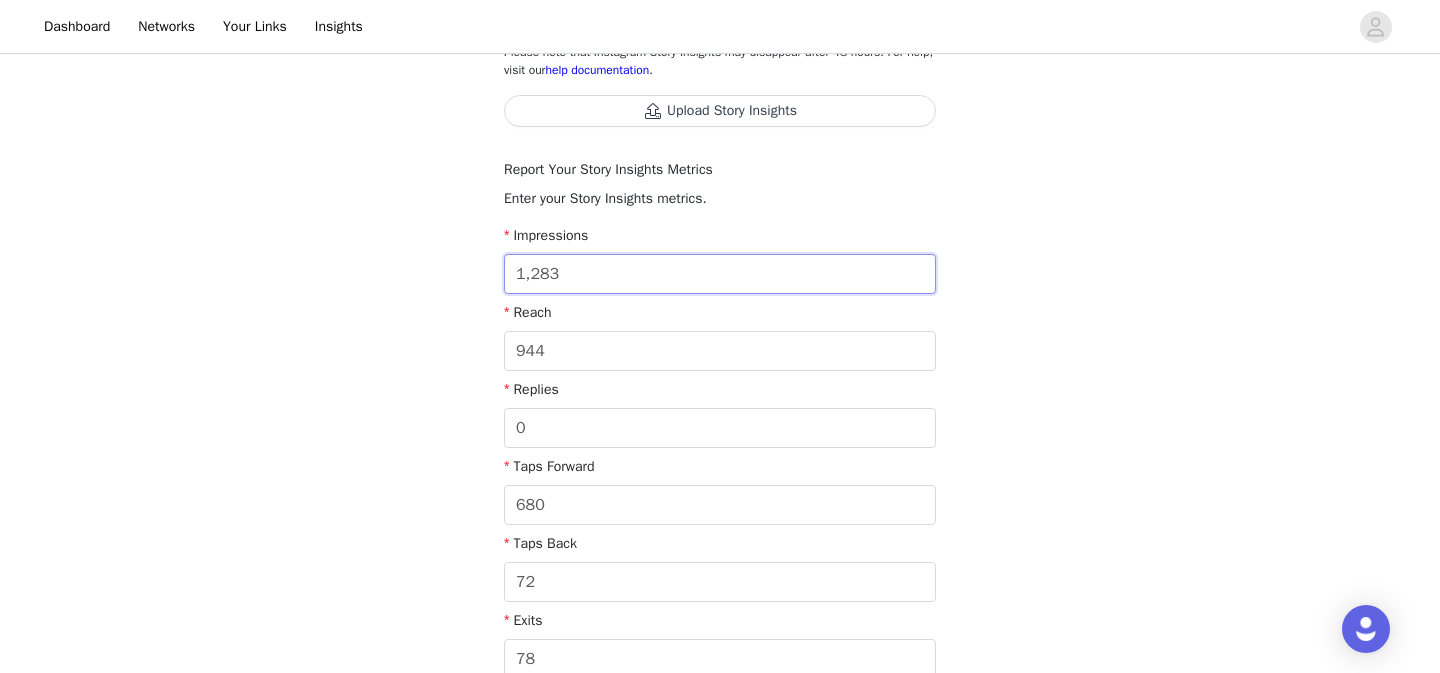 type on "1,283" 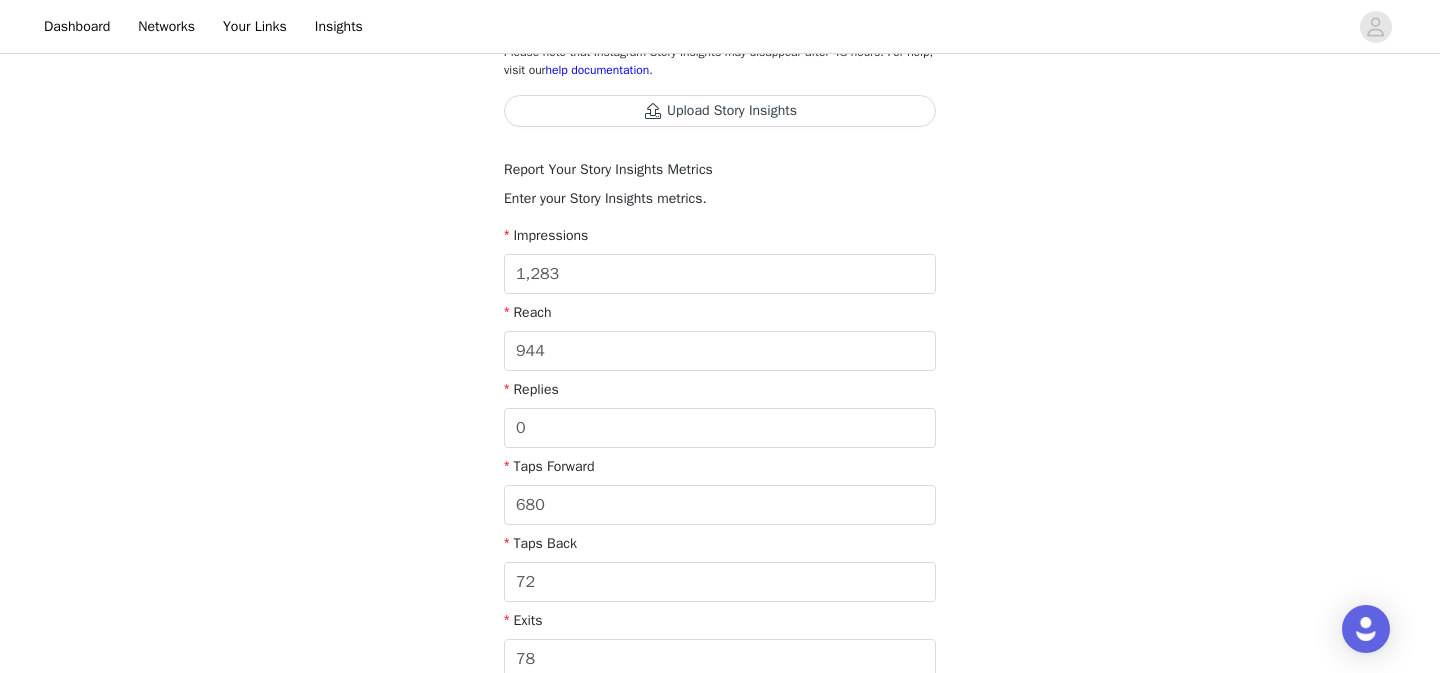 click on "Your media has been delivered. Once your story ends, click "Upload Story
Insights" below
Upload Your Story Insights
After your Story has ended, report your Story Insights Metrics by providing the
screenshot(s) below.
Please note that Instagram Story Insights may disappear after 48 hours. For help, visit
our  help documentation .
Upload Story Insights   Report Your Story Insights Metrics   Enter your Story Insights metrics.   Impressions 1,283   Reach 944   Replies 0   Taps Forward 680   Taps Back 72   Exits 78   Deliver" at bounding box center [720, 306] 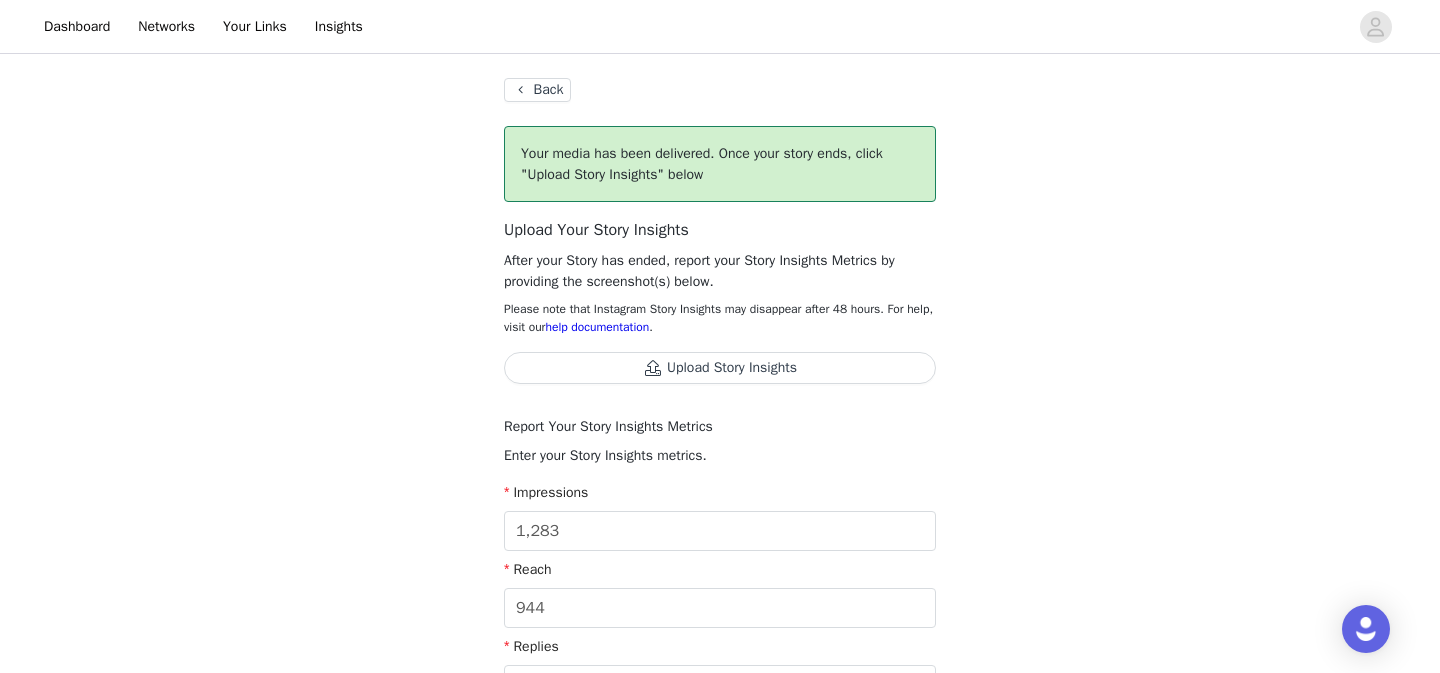 scroll, scrollTop: 85, scrollLeft: 0, axis: vertical 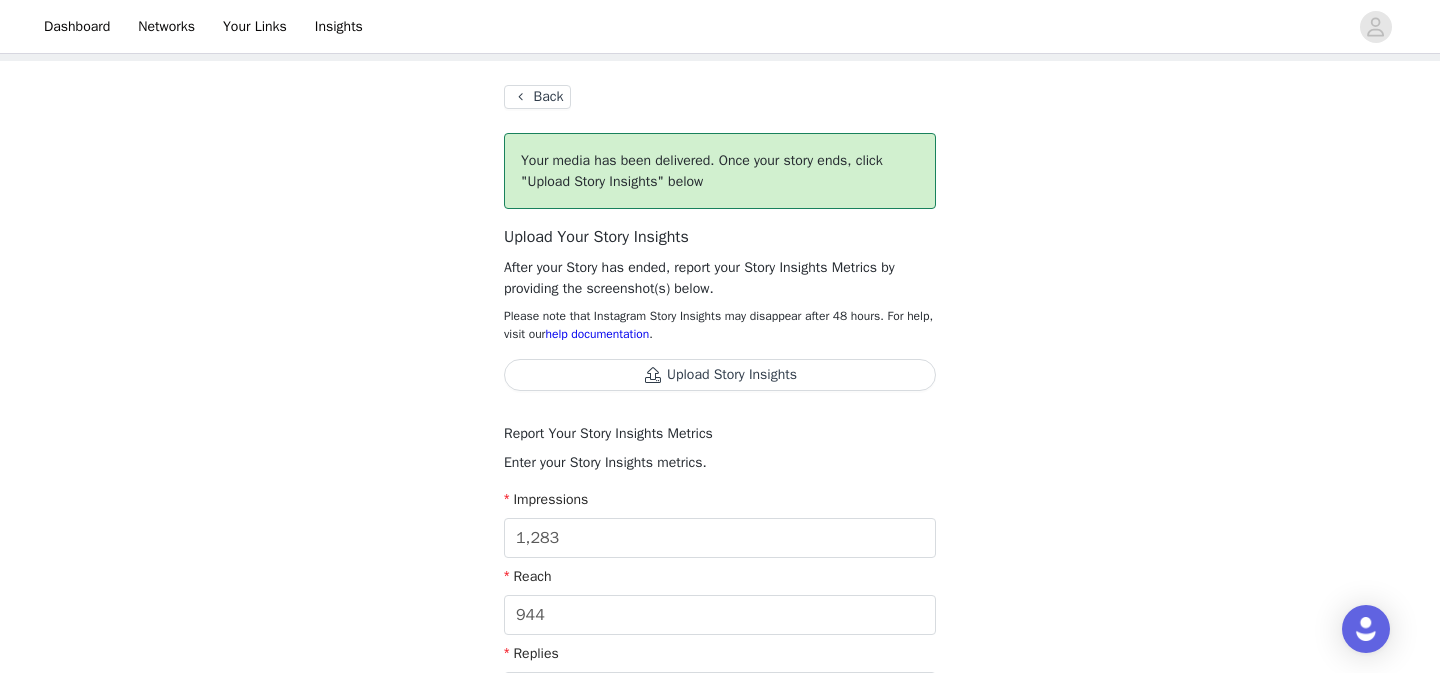 click on "Back" at bounding box center [537, 97] 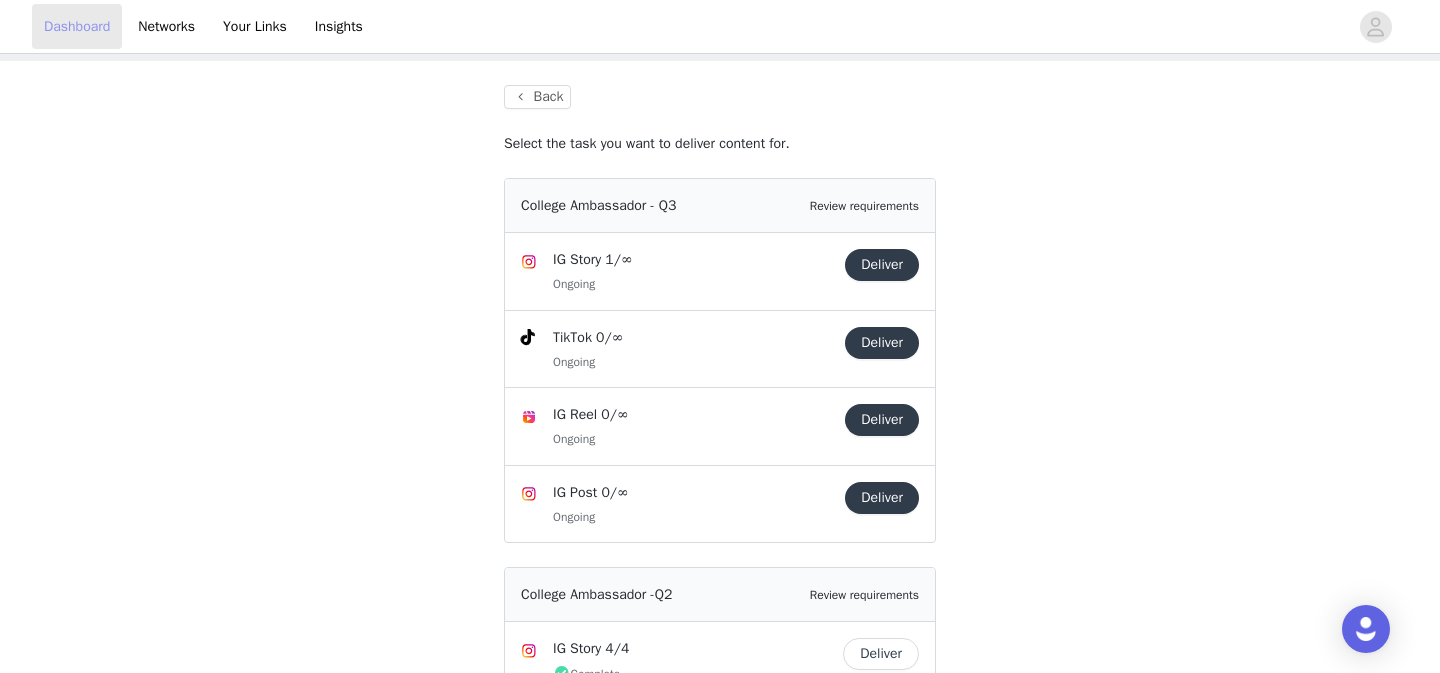 click on "Dashboard" at bounding box center [77, 26] 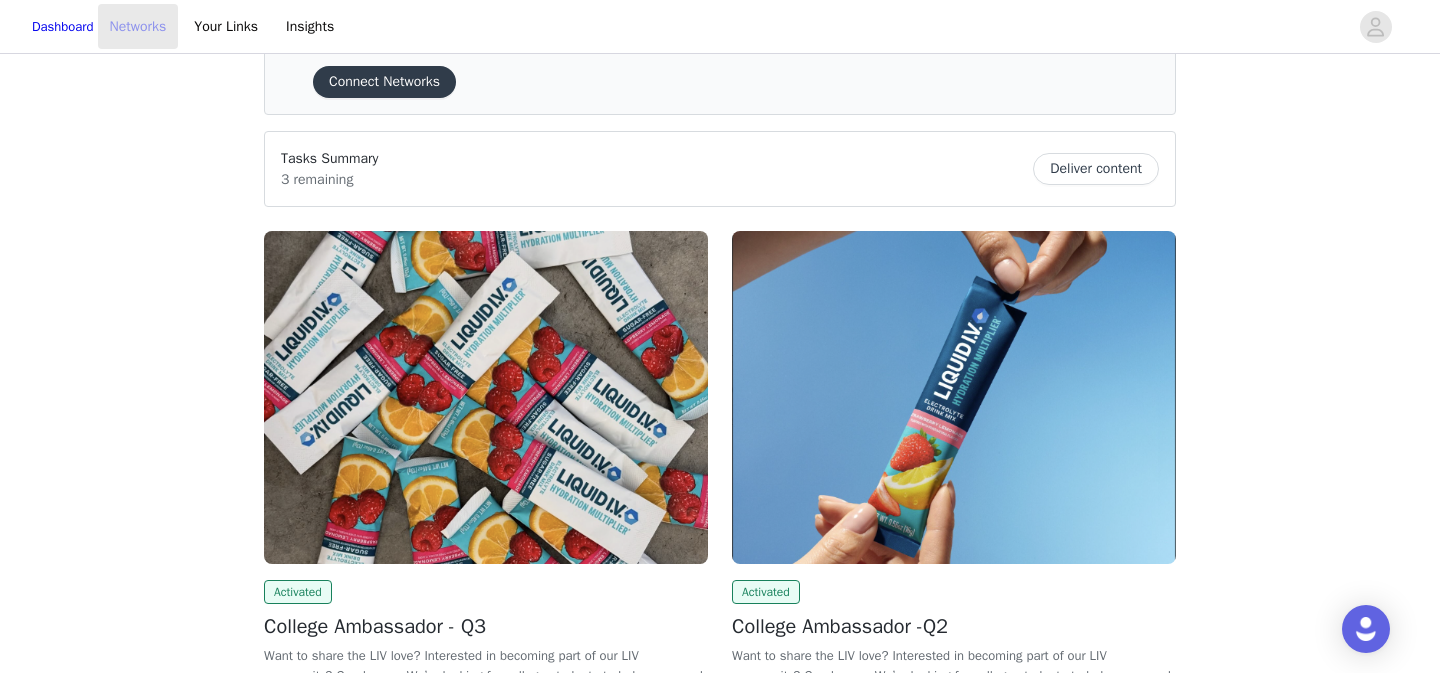 click on "Networks" at bounding box center (138, 26) 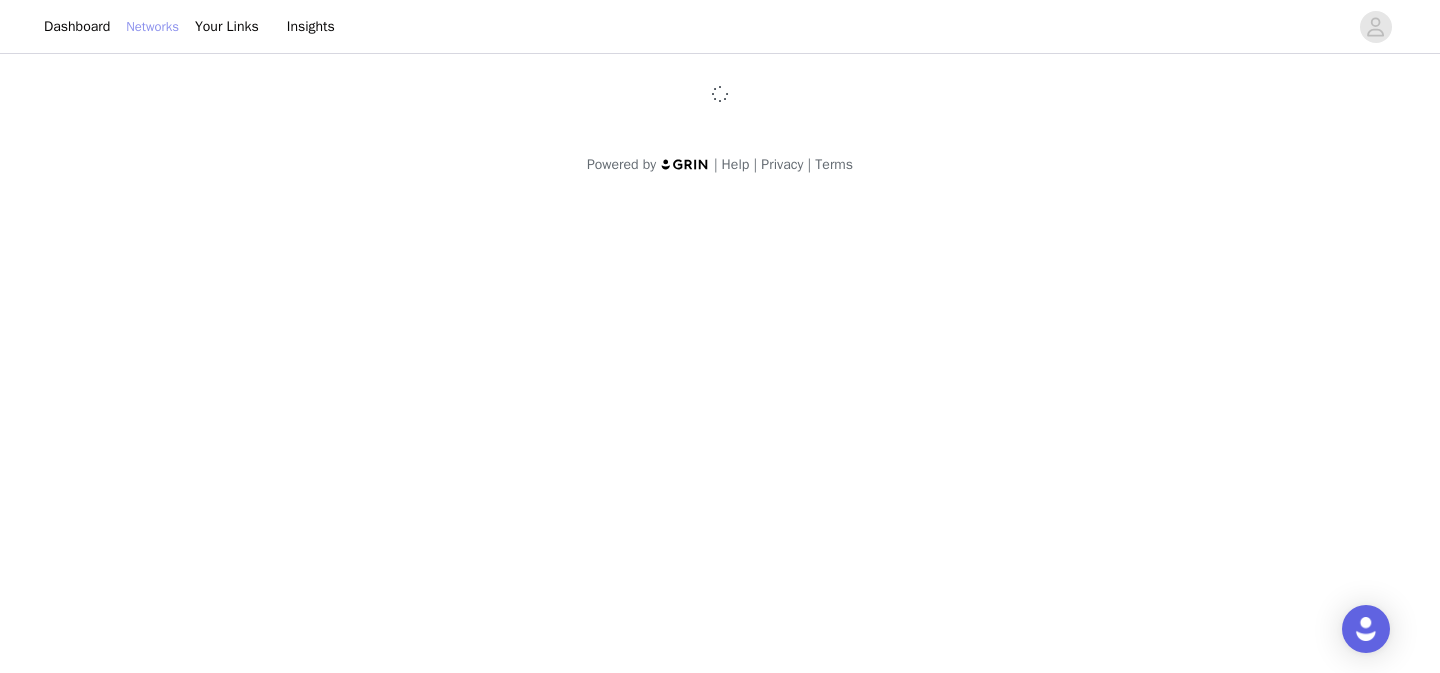 scroll, scrollTop: 0, scrollLeft: 0, axis: both 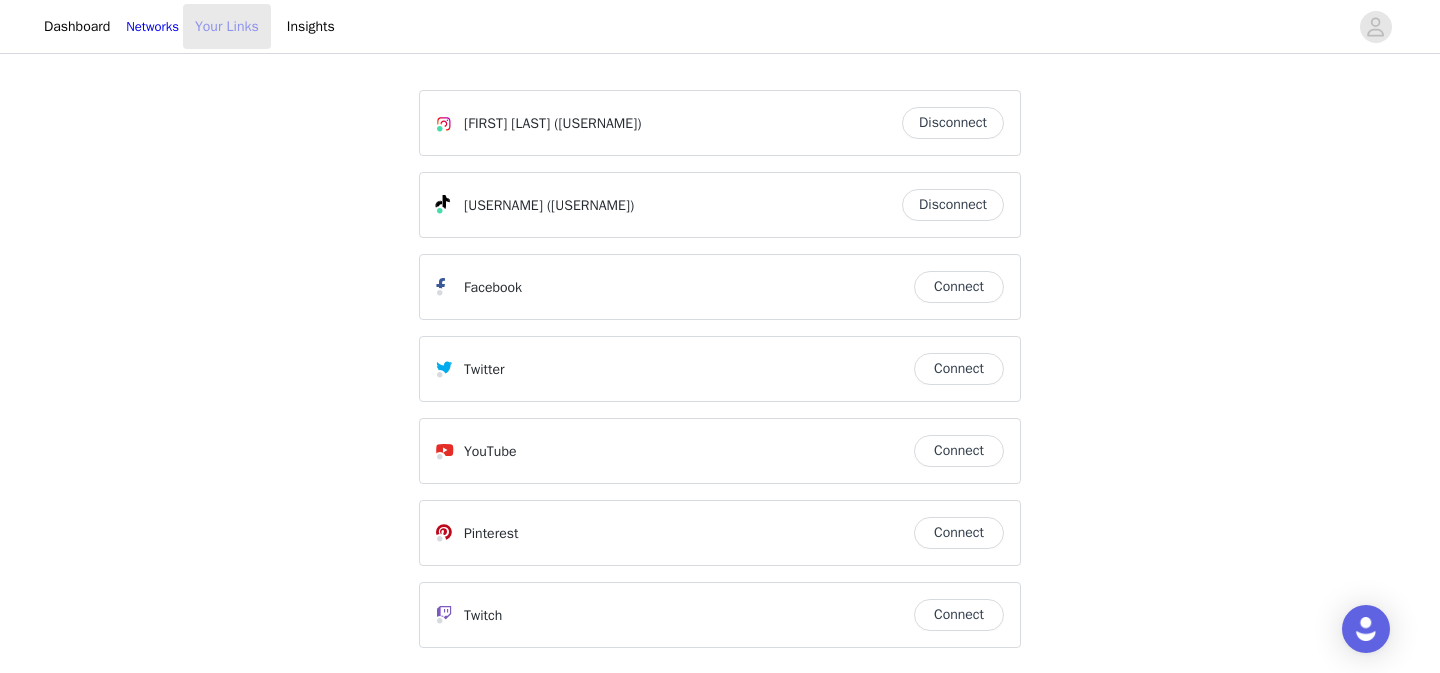 click on "Your Links" at bounding box center [227, 26] 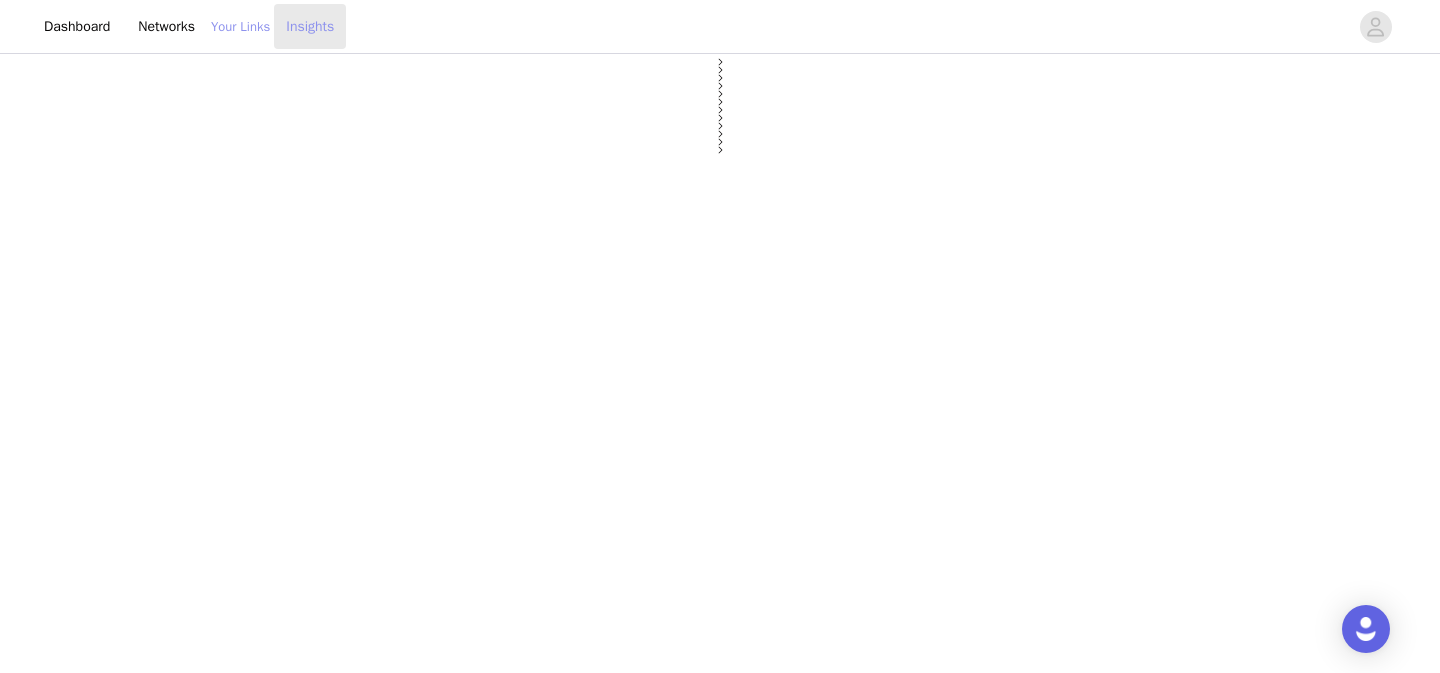 select on "12" 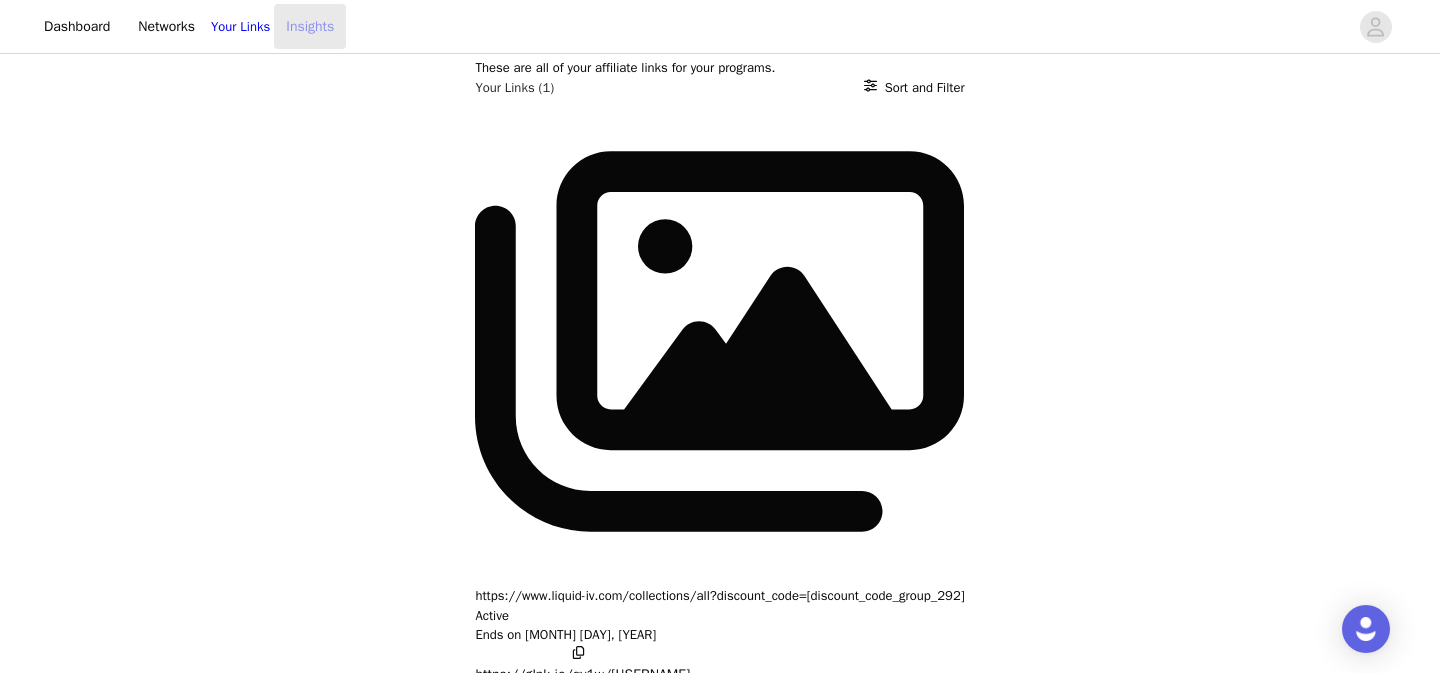 click on "Insights" at bounding box center [310, 26] 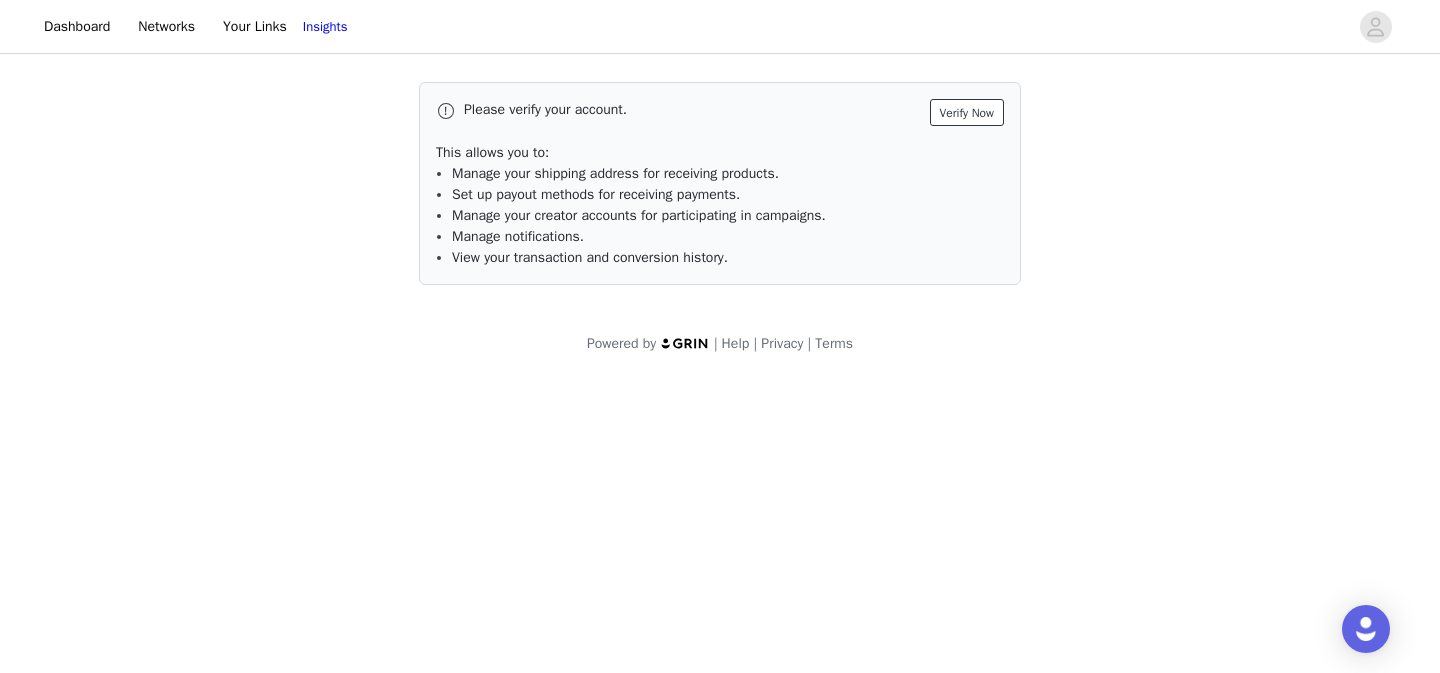 click on "Verify Now" at bounding box center (967, 112) 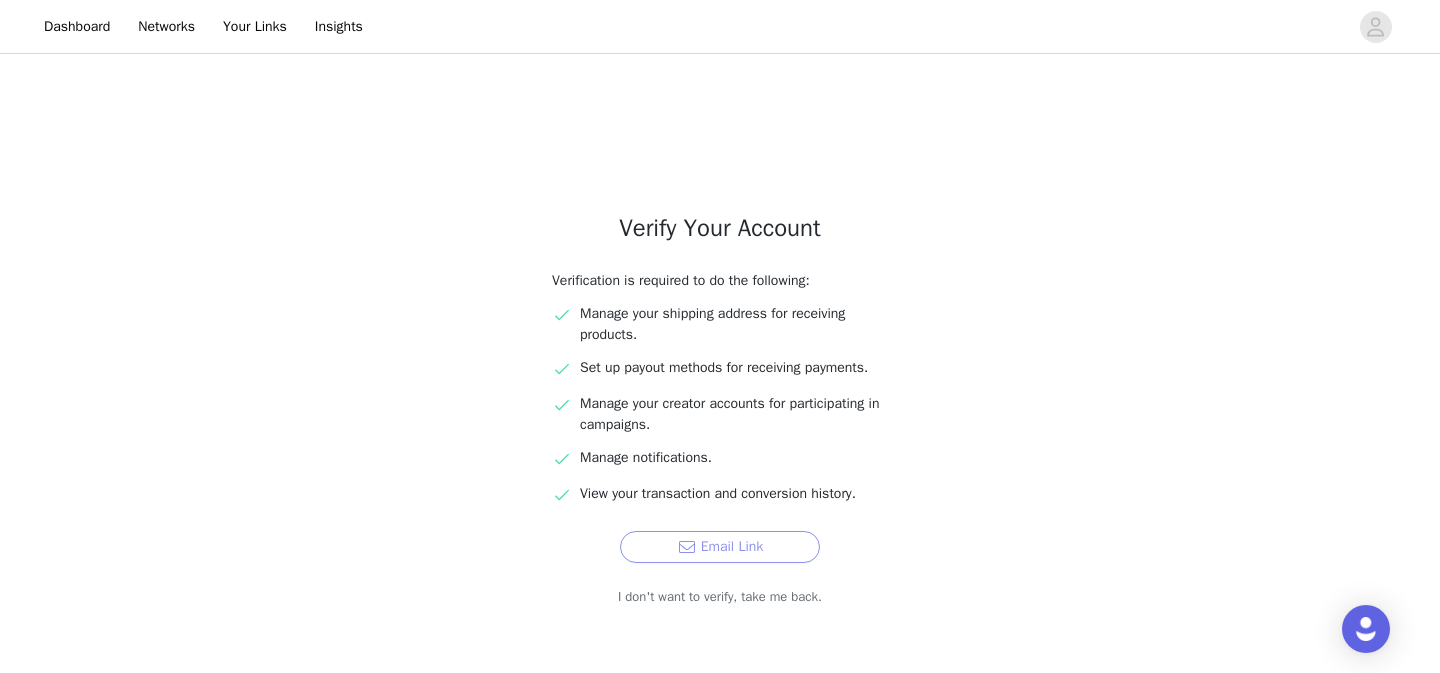 click on "Email Link" at bounding box center [720, 547] 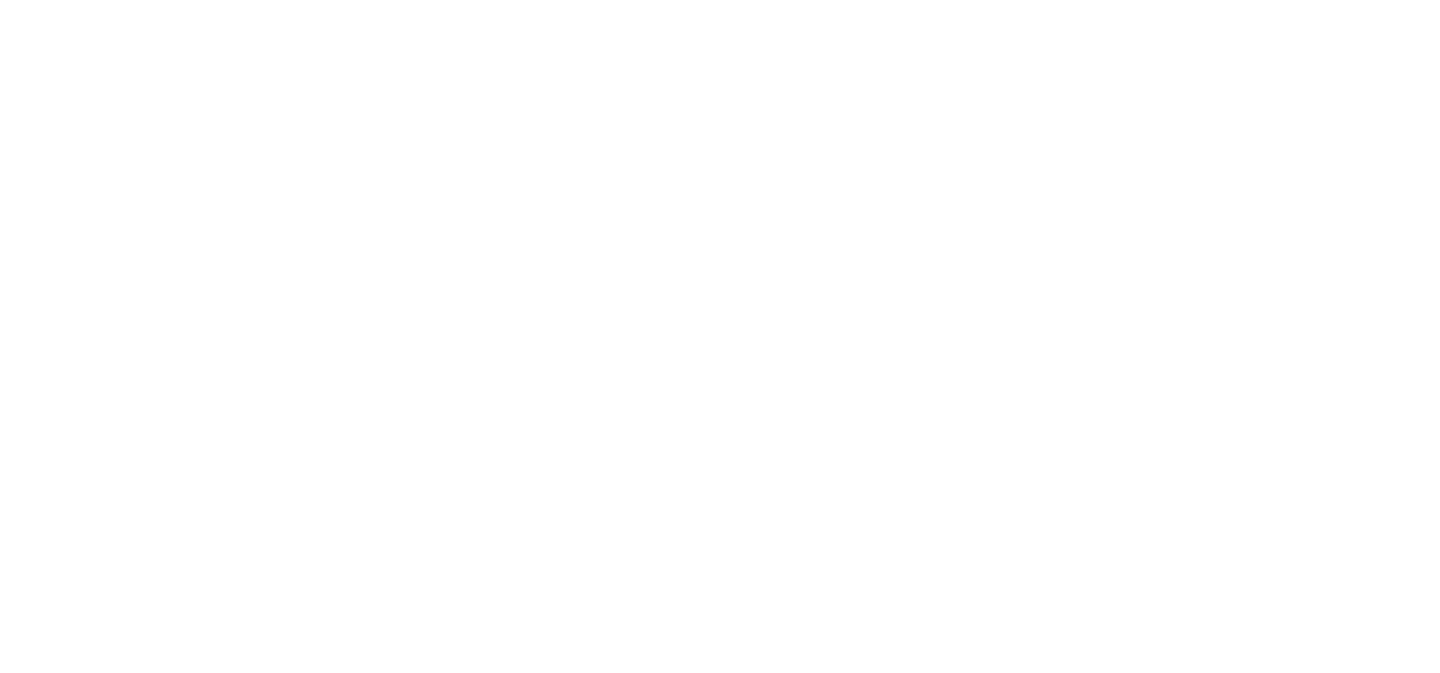 scroll, scrollTop: 0, scrollLeft: 0, axis: both 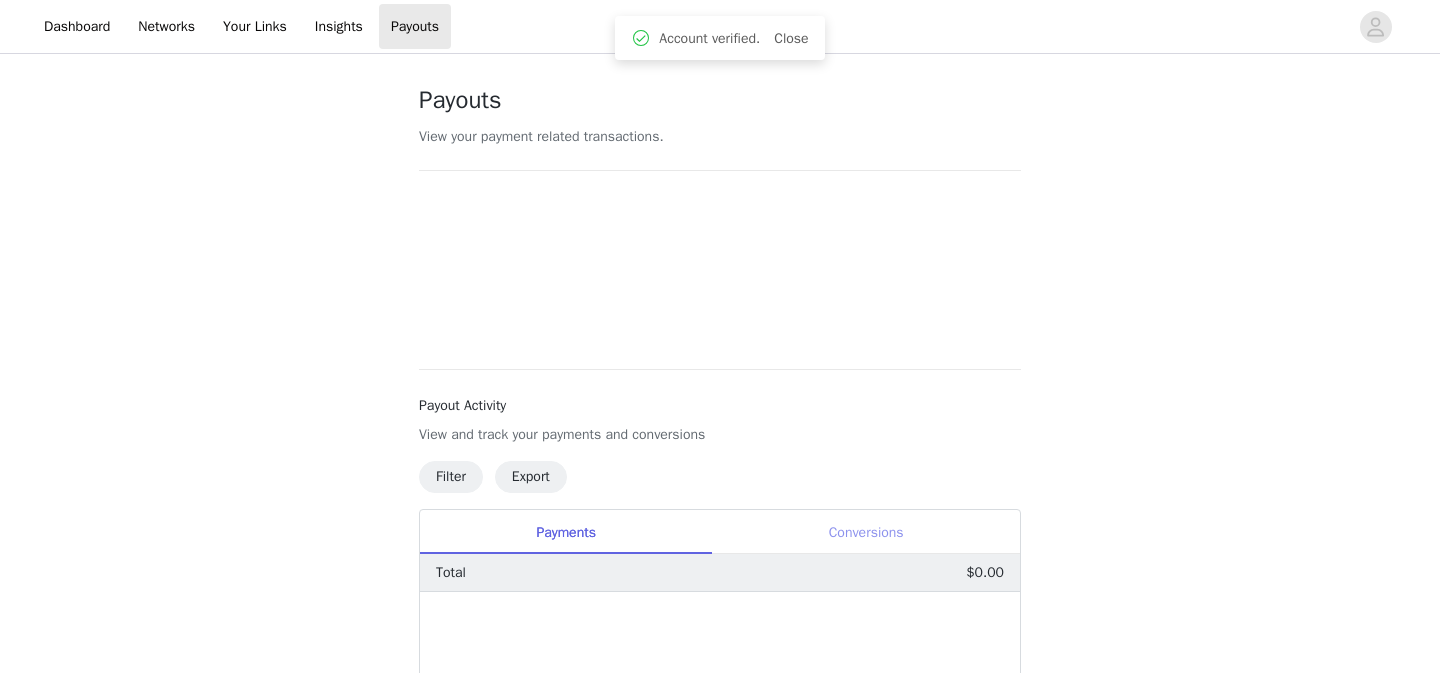 click on "Conversions" at bounding box center (866, 532) 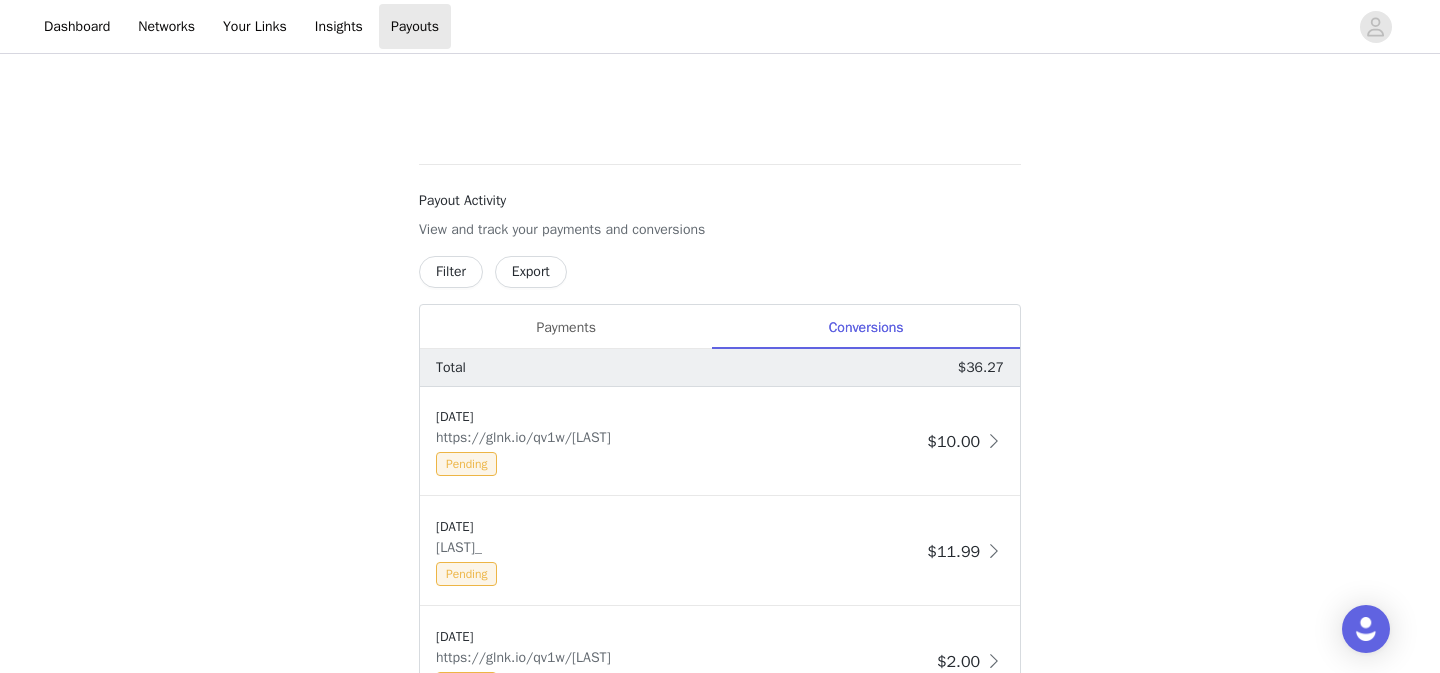 scroll, scrollTop: 669, scrollLeft: 0, axis: vertical 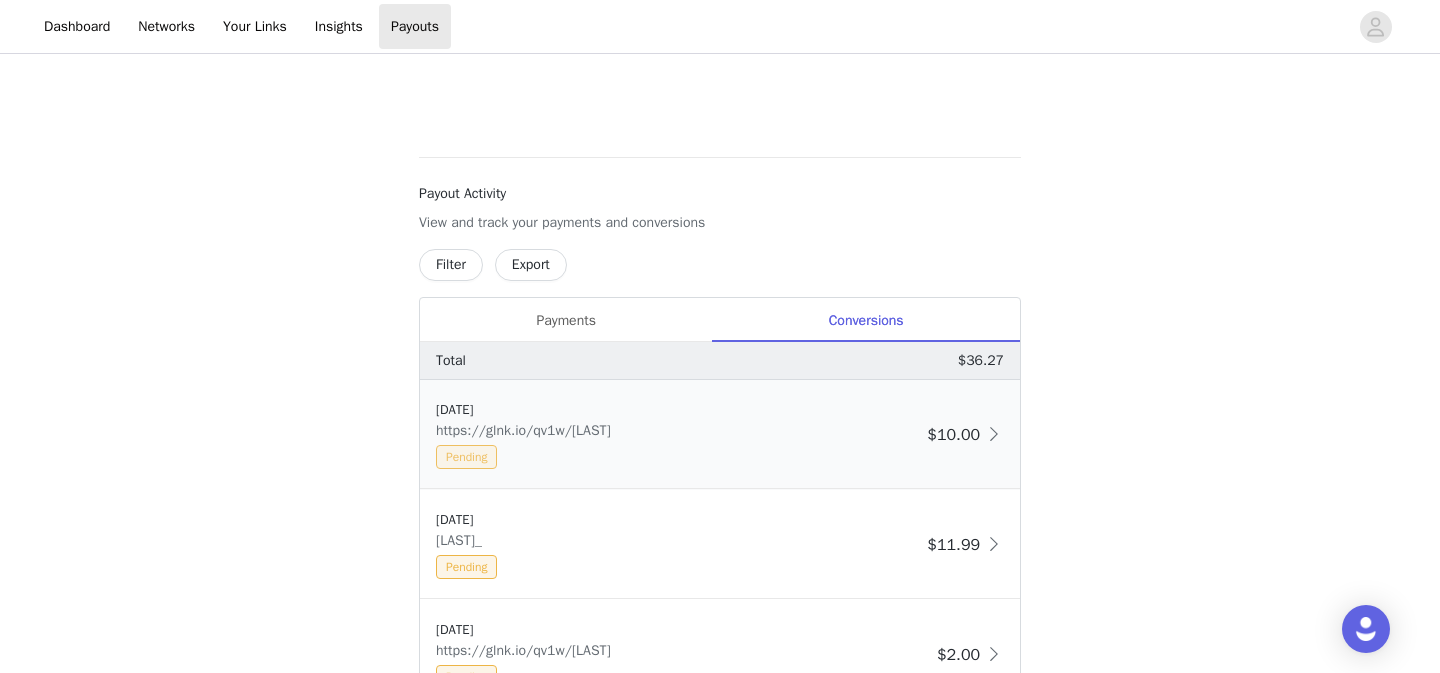 click on "Pending" at bounding box center [466, 457] 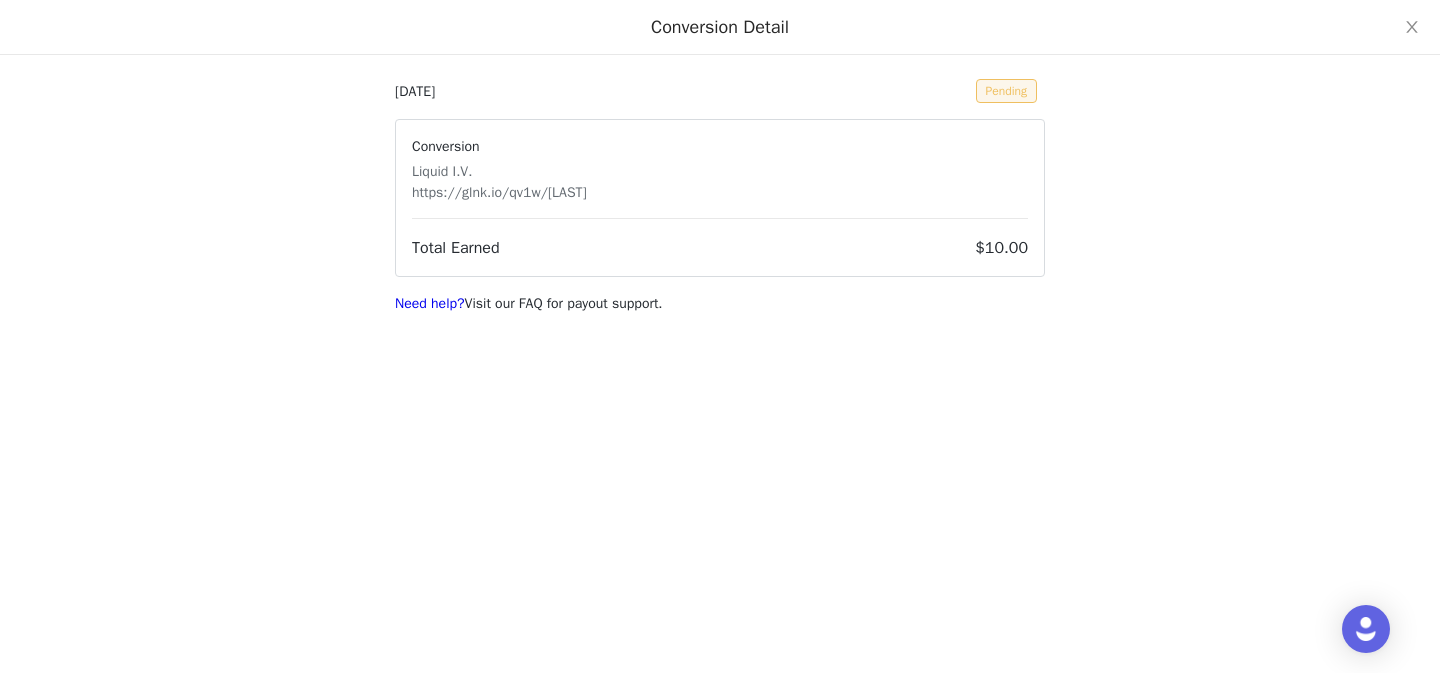 click on "Pending" at bounding box center (1006, 91) 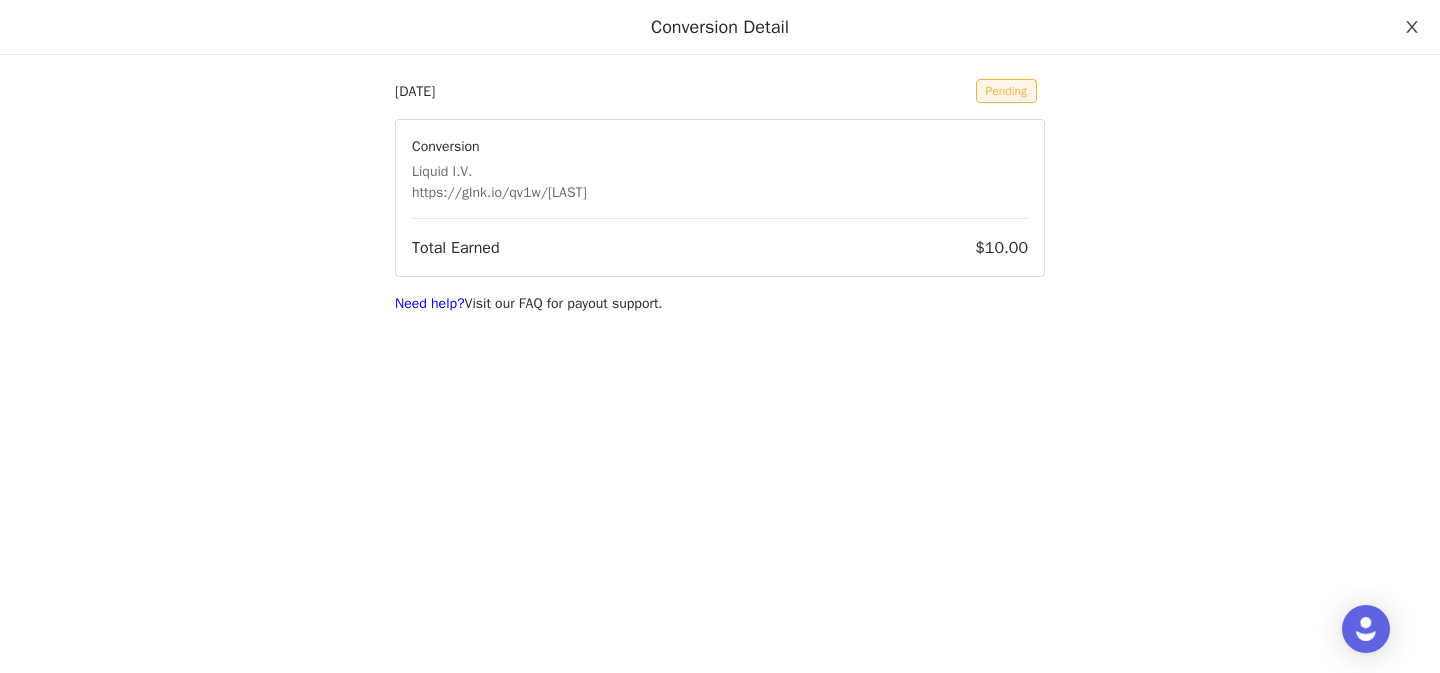click 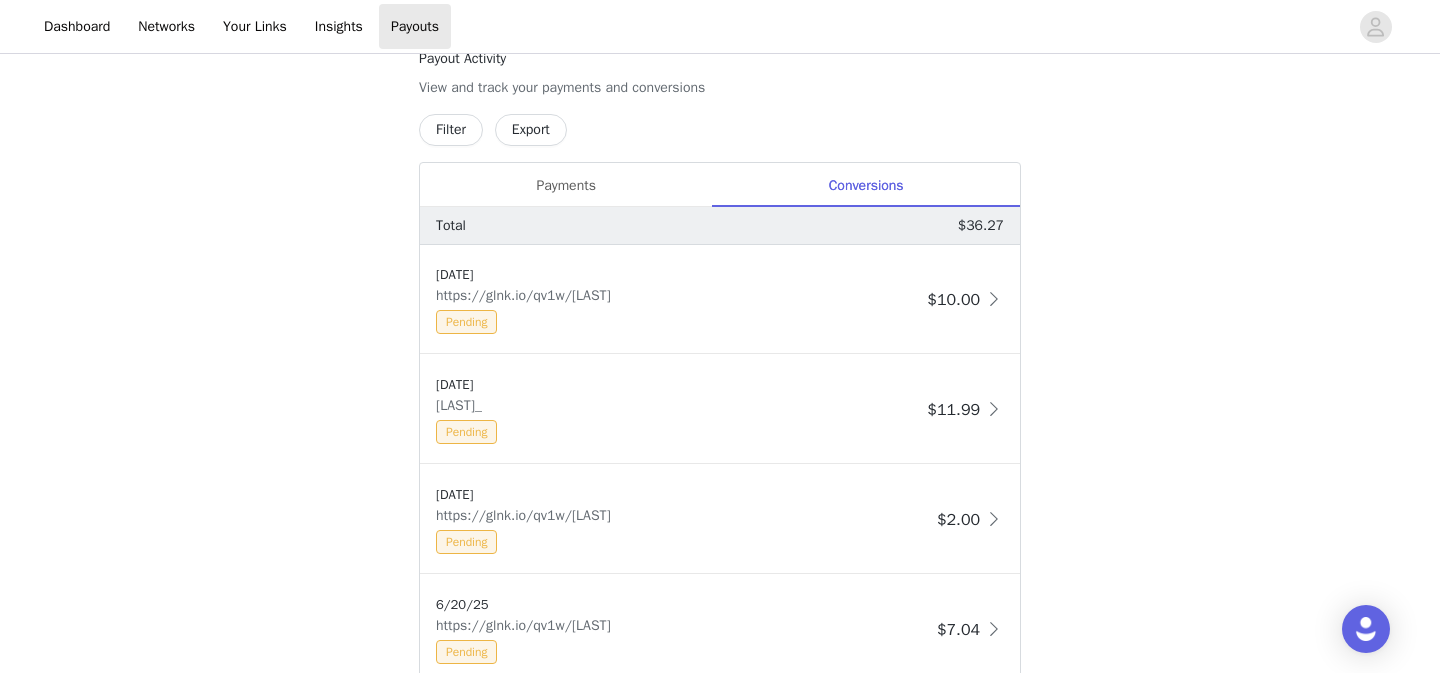 scroll, scrollTop: 768, scrollLeft: 0, axis: vertical 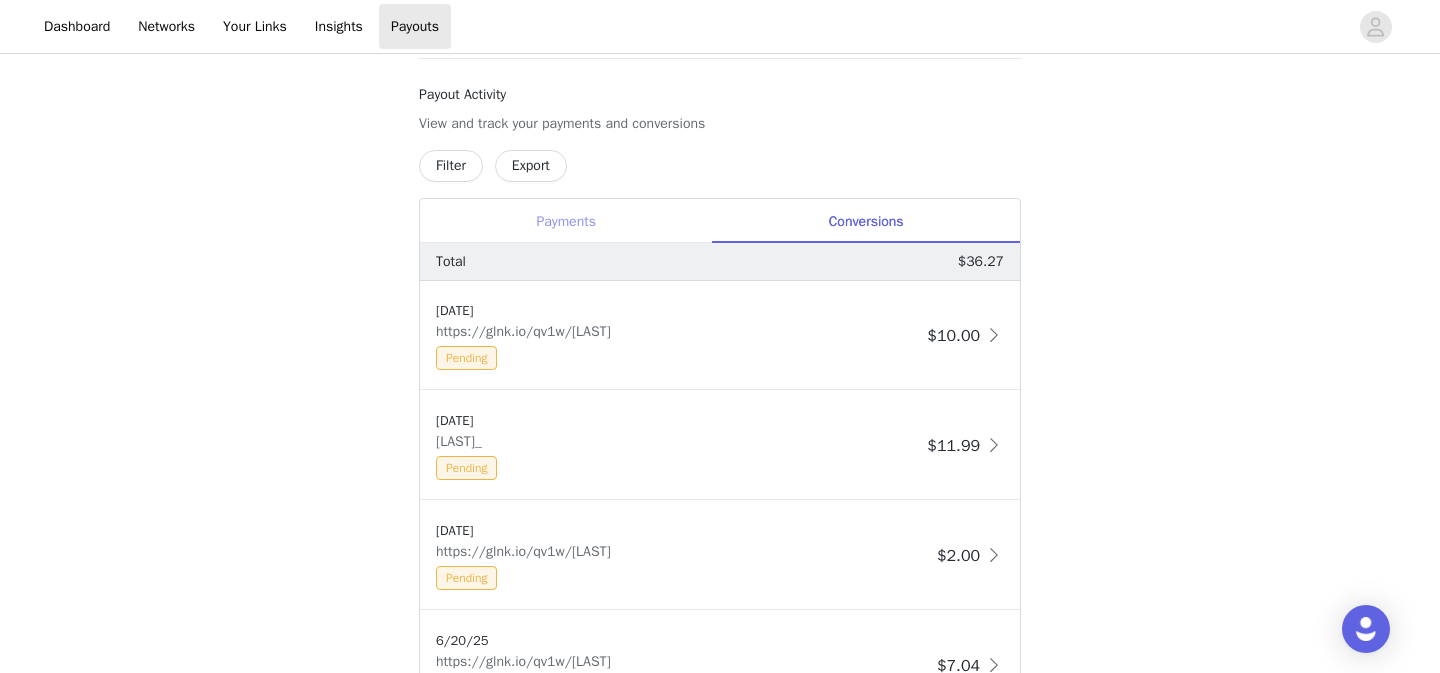 click on "Payments" at bounding box center [566, 221] 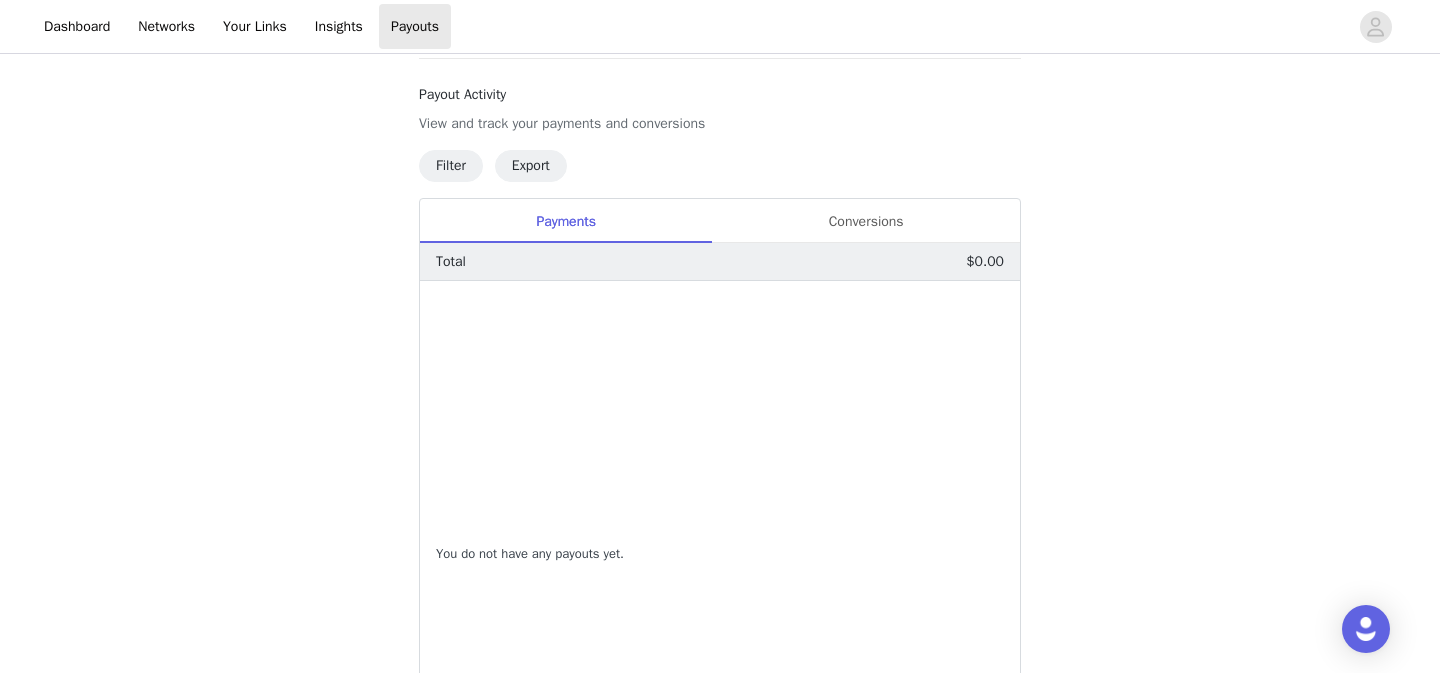 click on "Filter   Export     Payments Conversions   Total     $0.00    You do not have any payouts yet.   0" at bounding box center [720, 508] 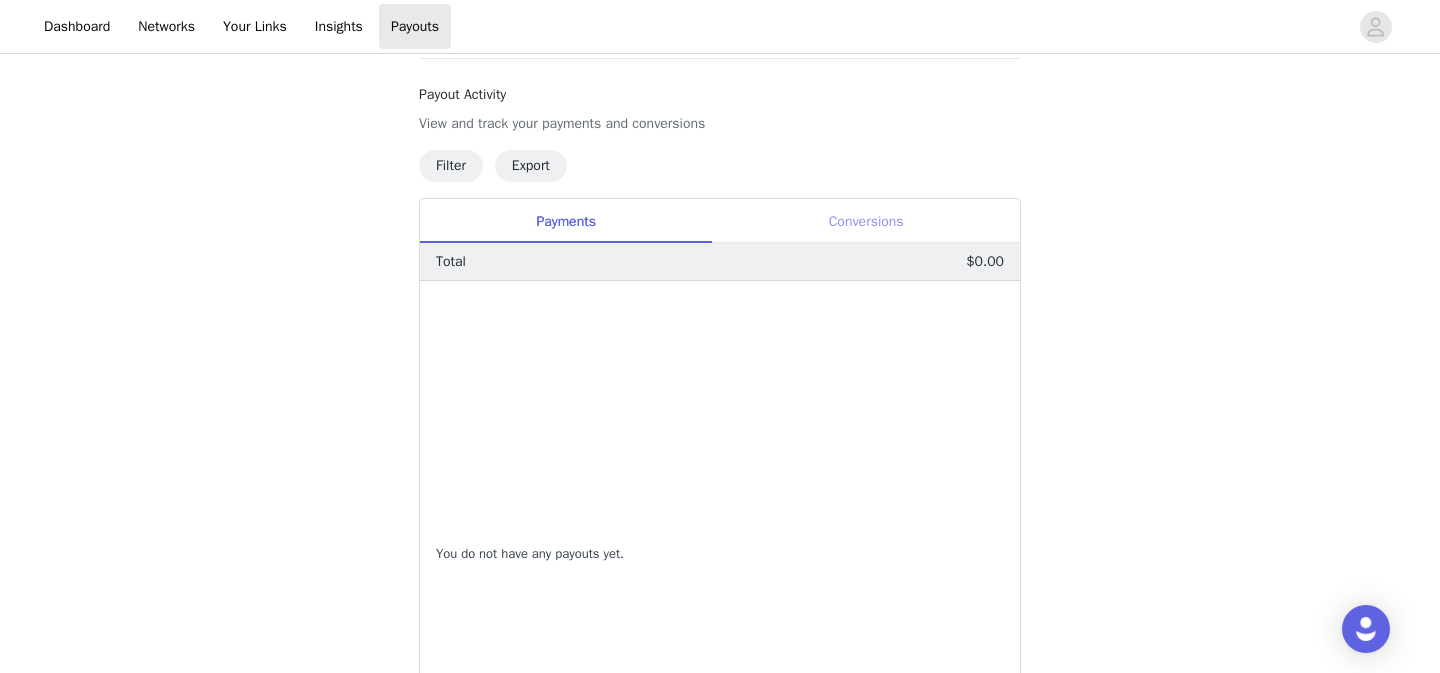 click on "Conversions" at bounding box center (866, 221) 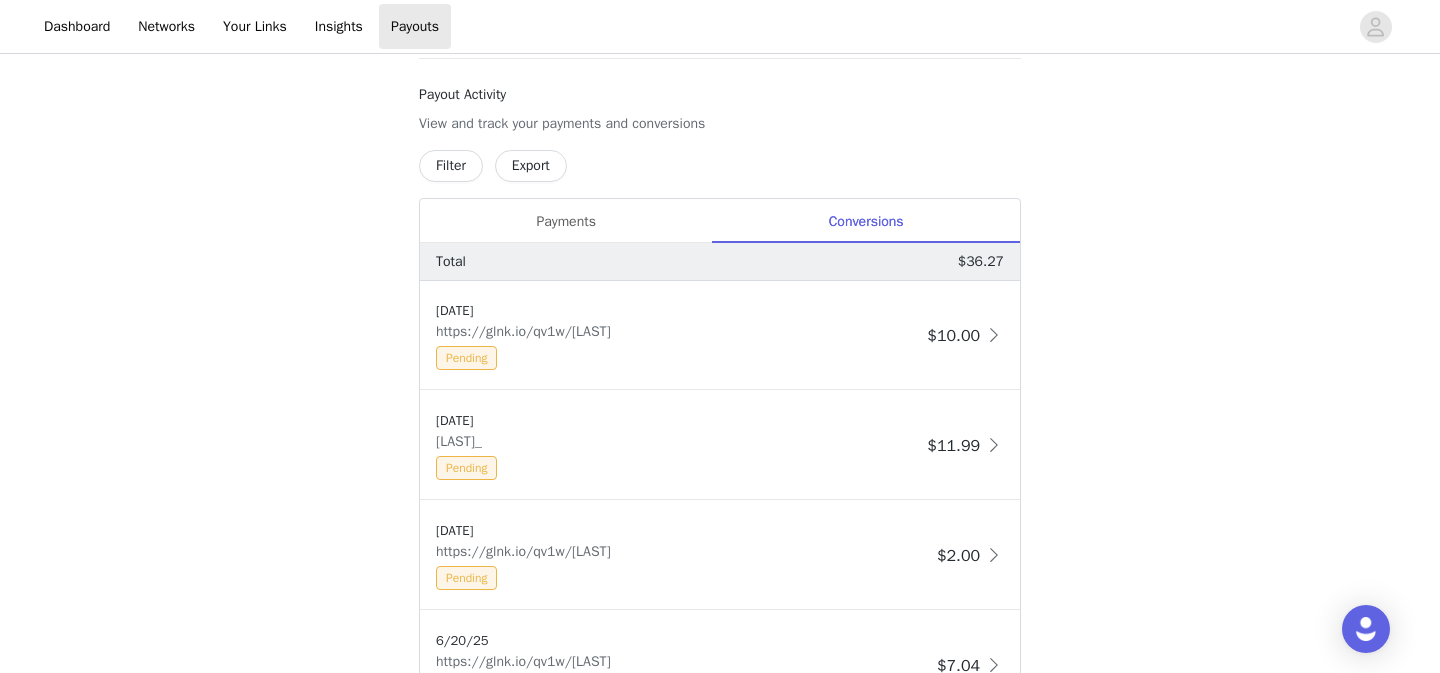 click on "Export" at bounding box center [531, 166] 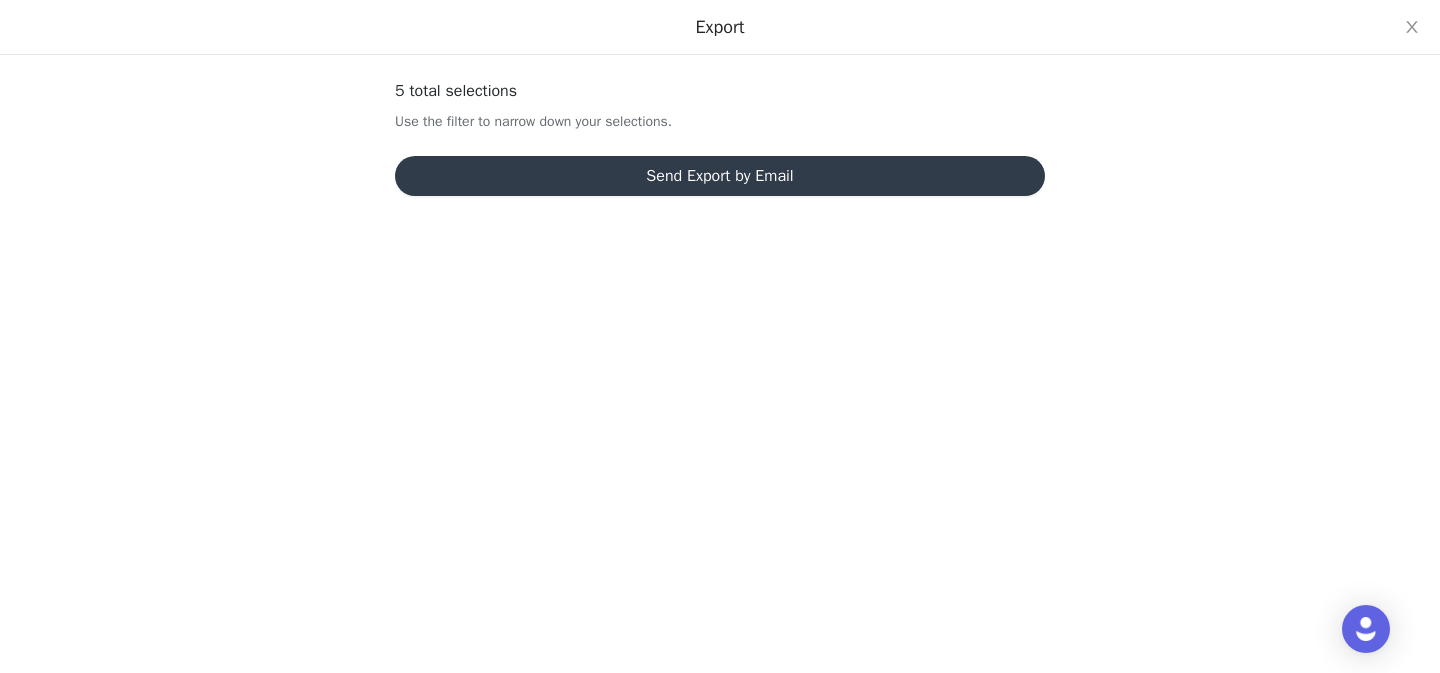 click on "Send Export by Email" at bounding box center (720, 176) 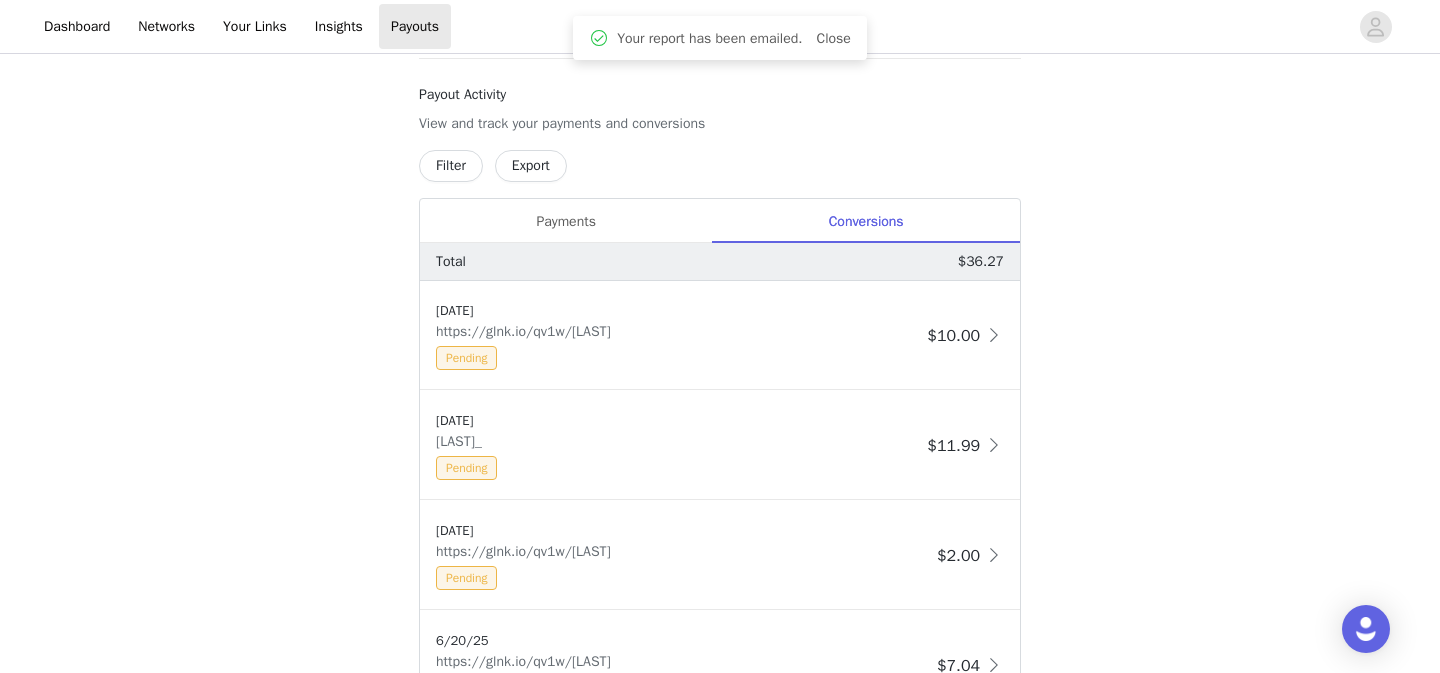 click on "Filter" at bounding box center [451, 166] 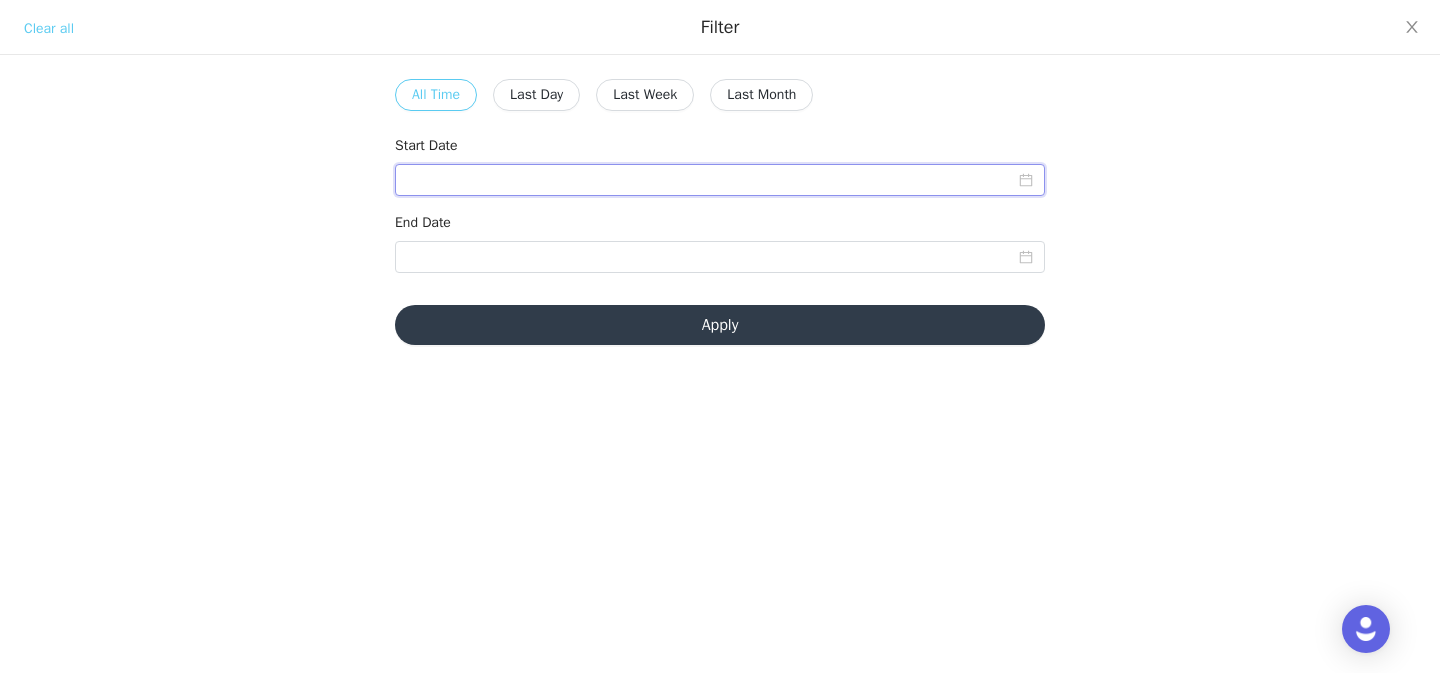 click at bounding box center [720, 180] 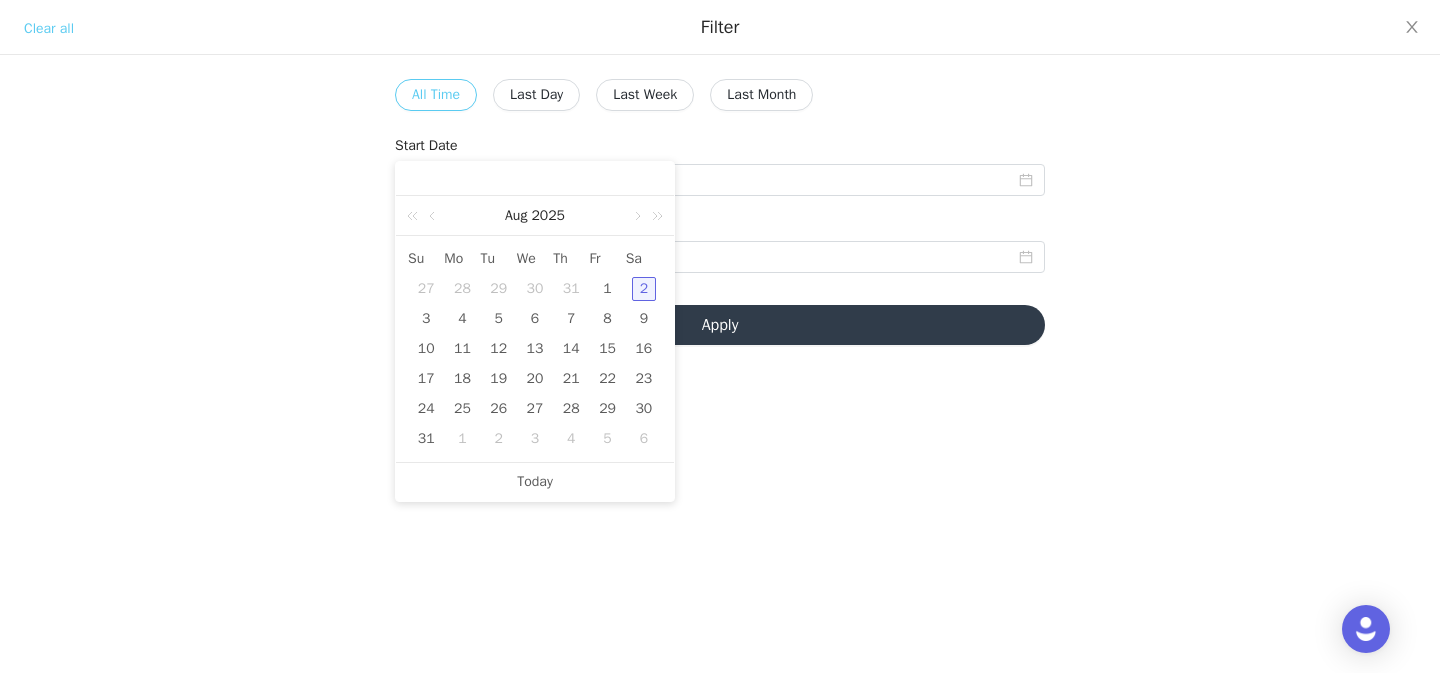 click on "Clear all     All Time Last Day Last Week Last Month   Start Date   End Date   Apply" at bounding box center (720, 184) 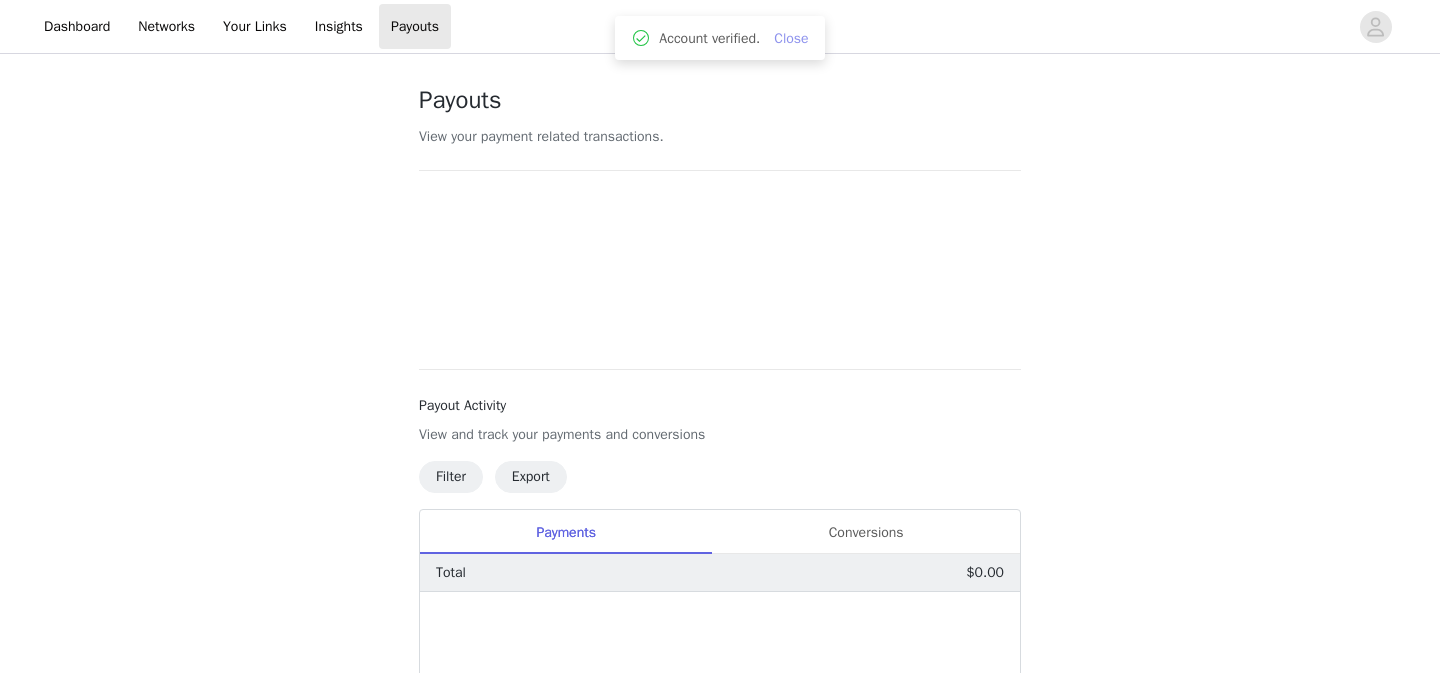 scroll, scrollTop: 0, scrollLeft: 0, axis: both 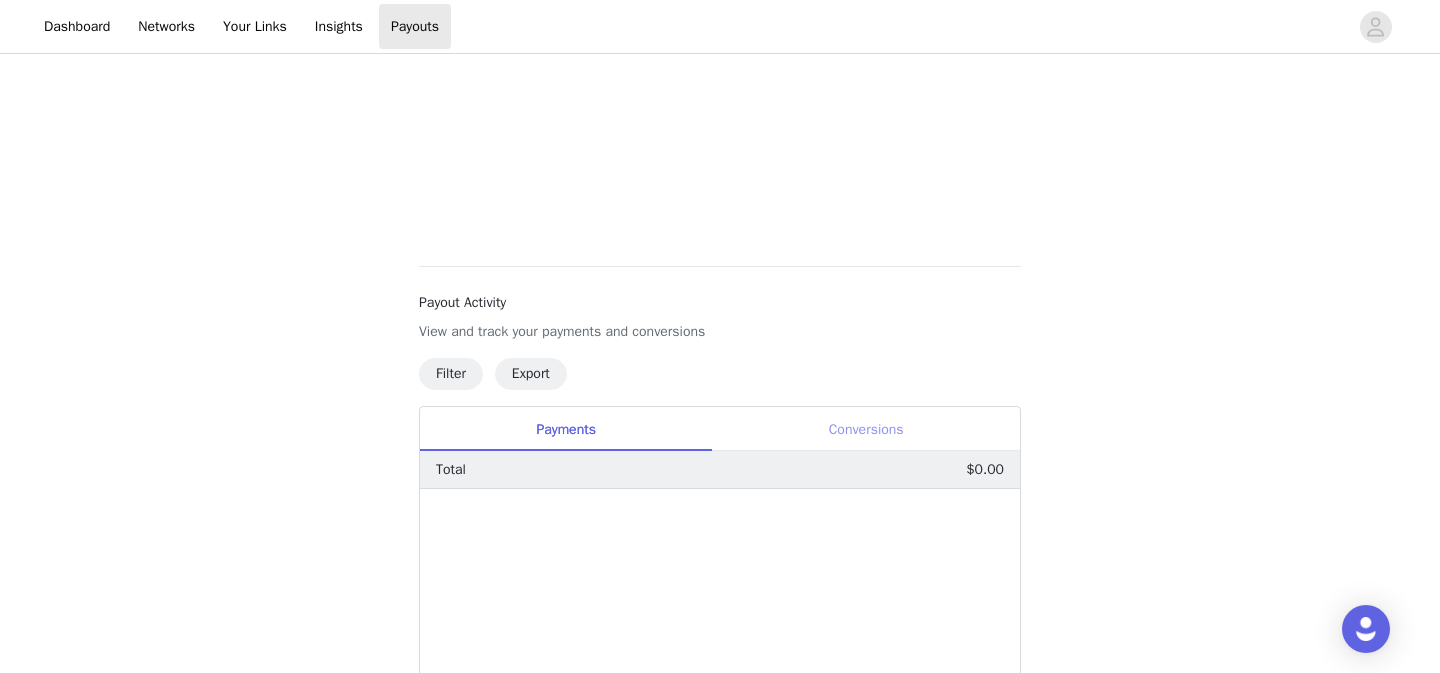 click on "Conversions" at bounding box center [866, 429] 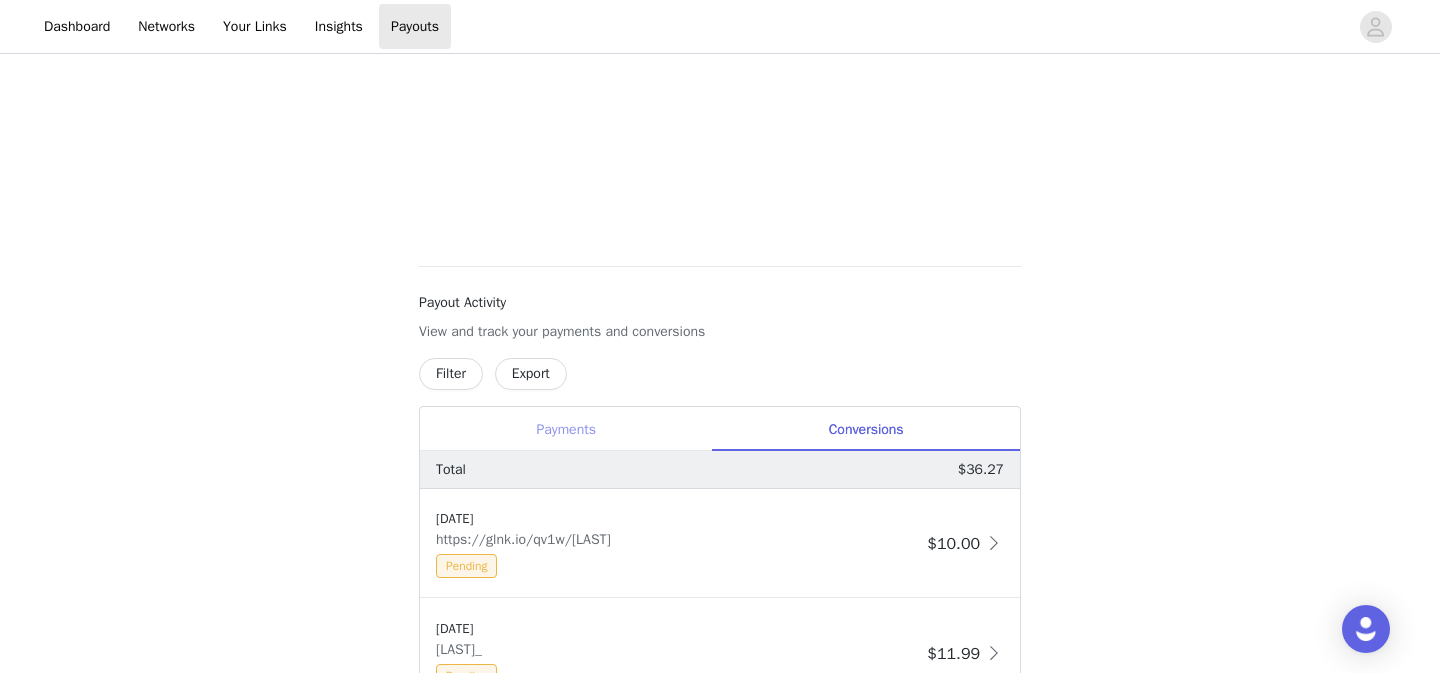 click on "Payments" at bounding box center (566, 429) 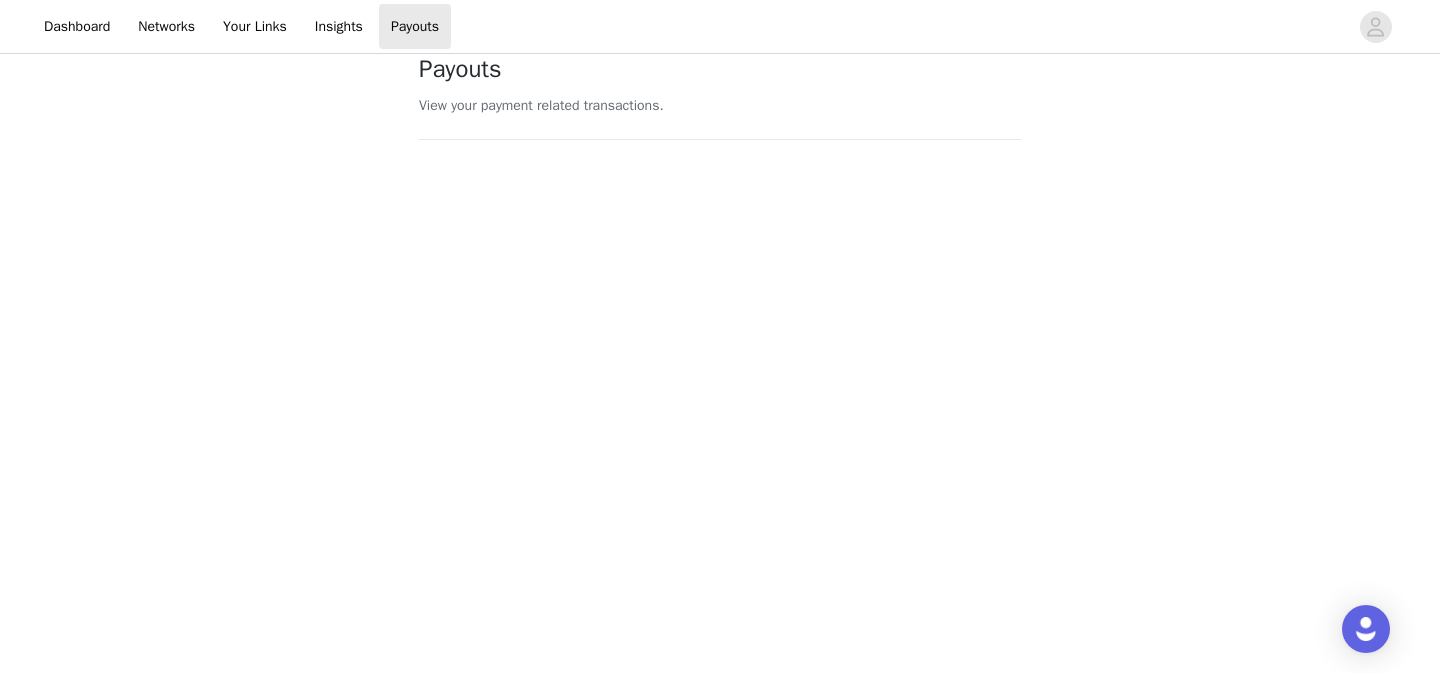 scroll, scrollTop: 21, scrollLeft: 0, axis: vertical 